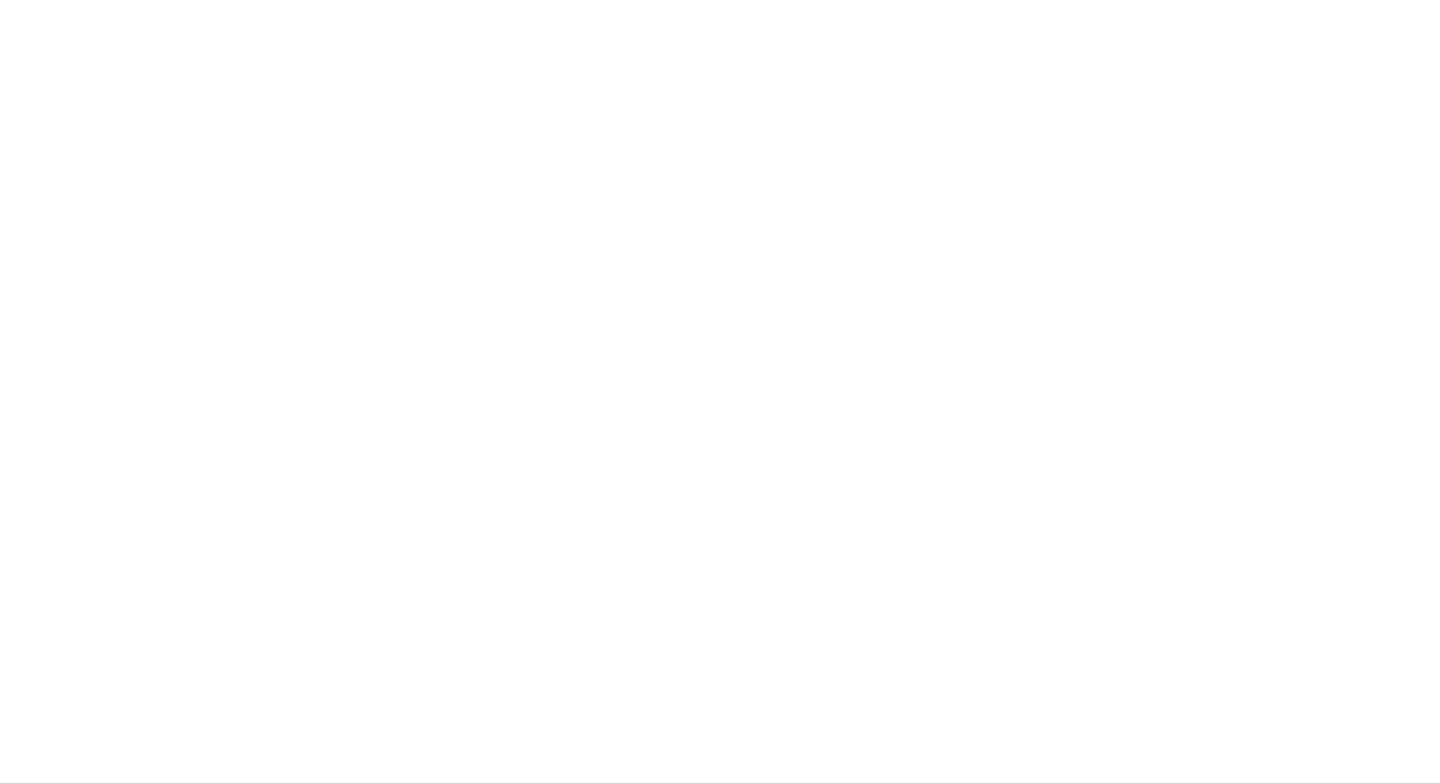 scroll, scrollTop: 0, scrollLeft: 0, axis: both 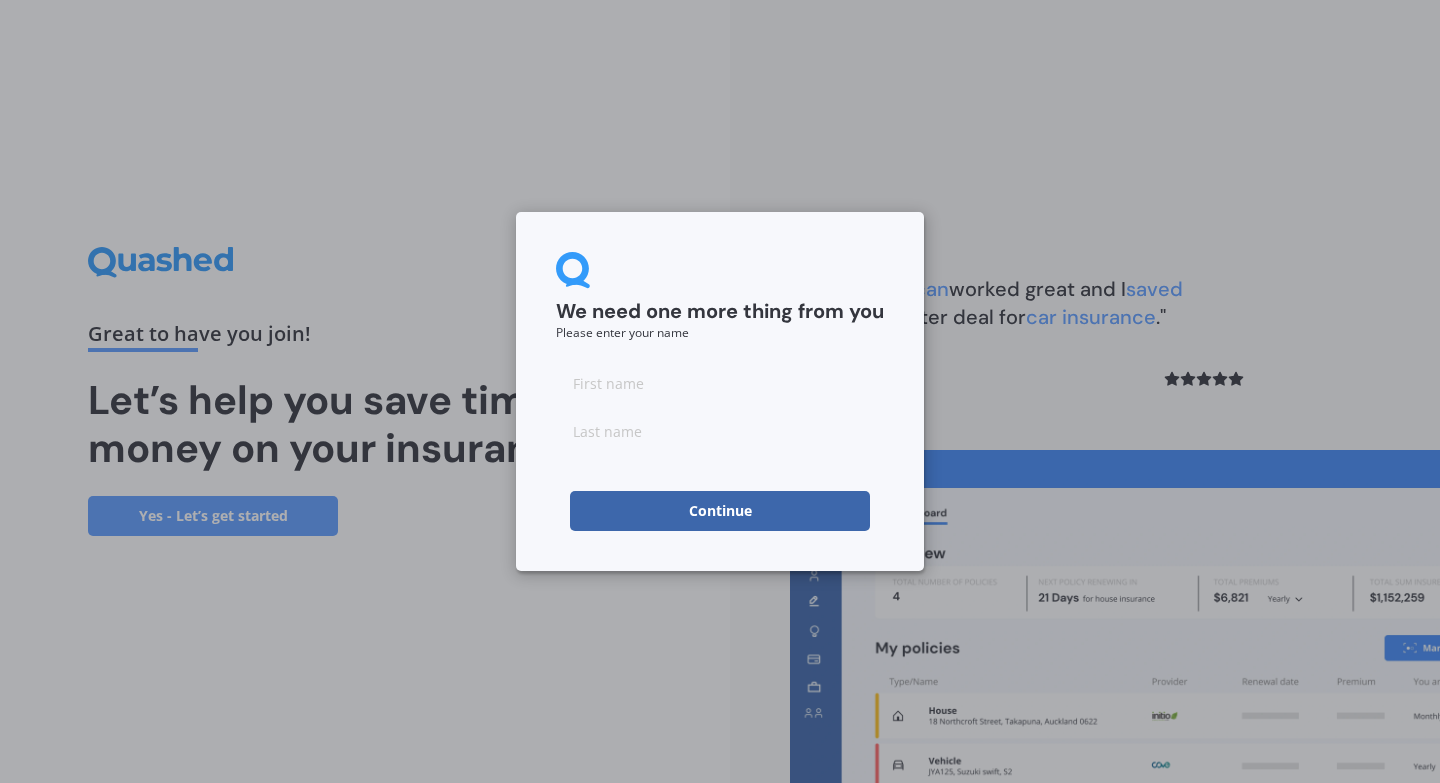 click at bounding box center [720, 383] 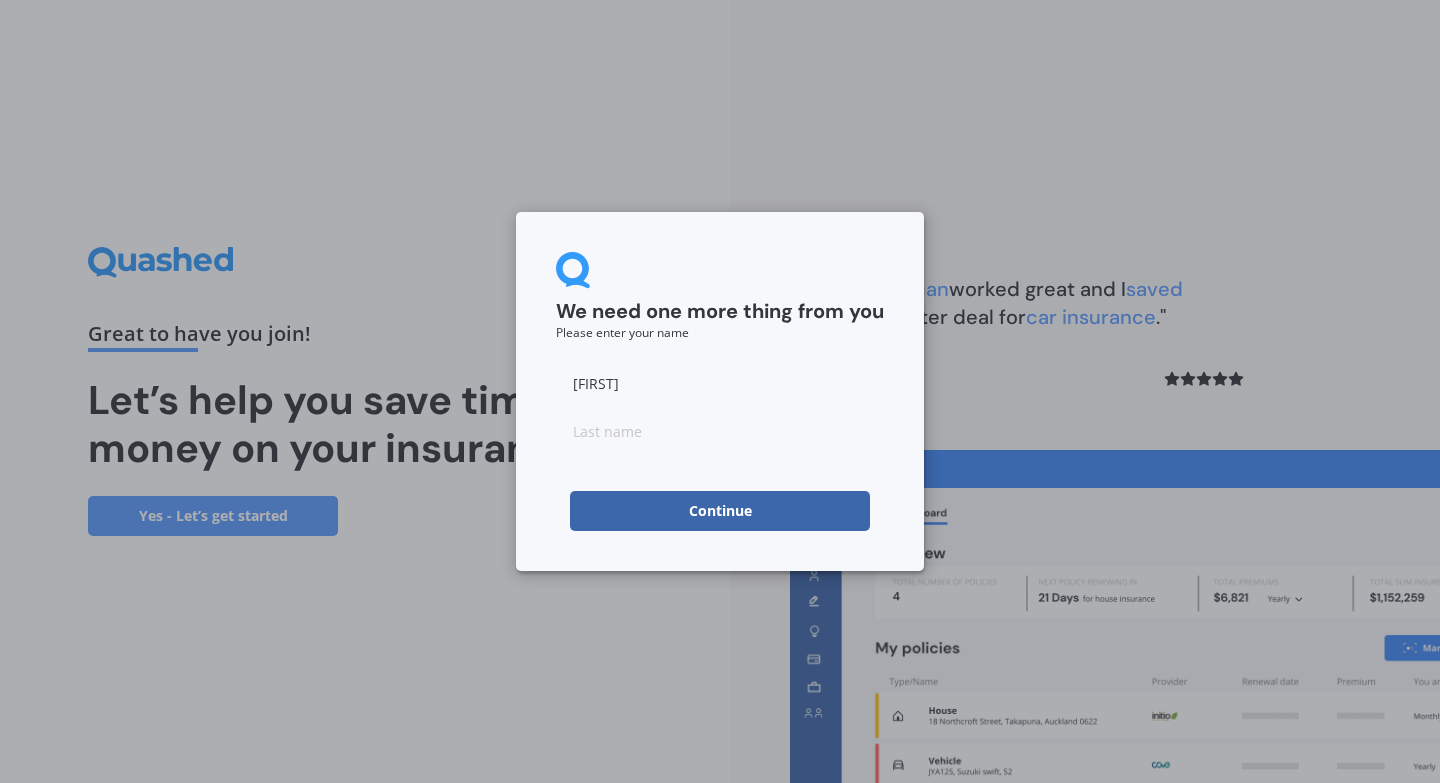 type on "[FIRST]" 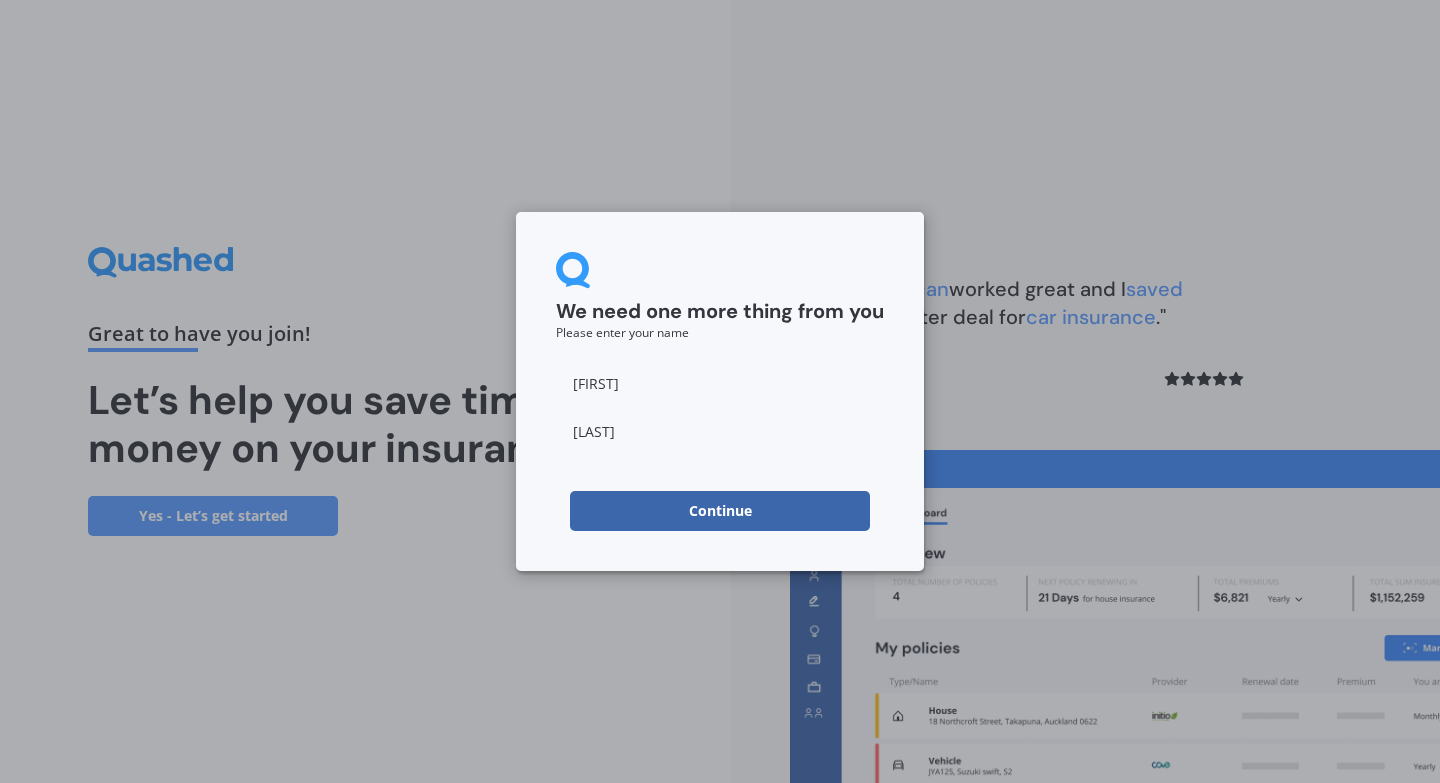 type on "[LAST]" 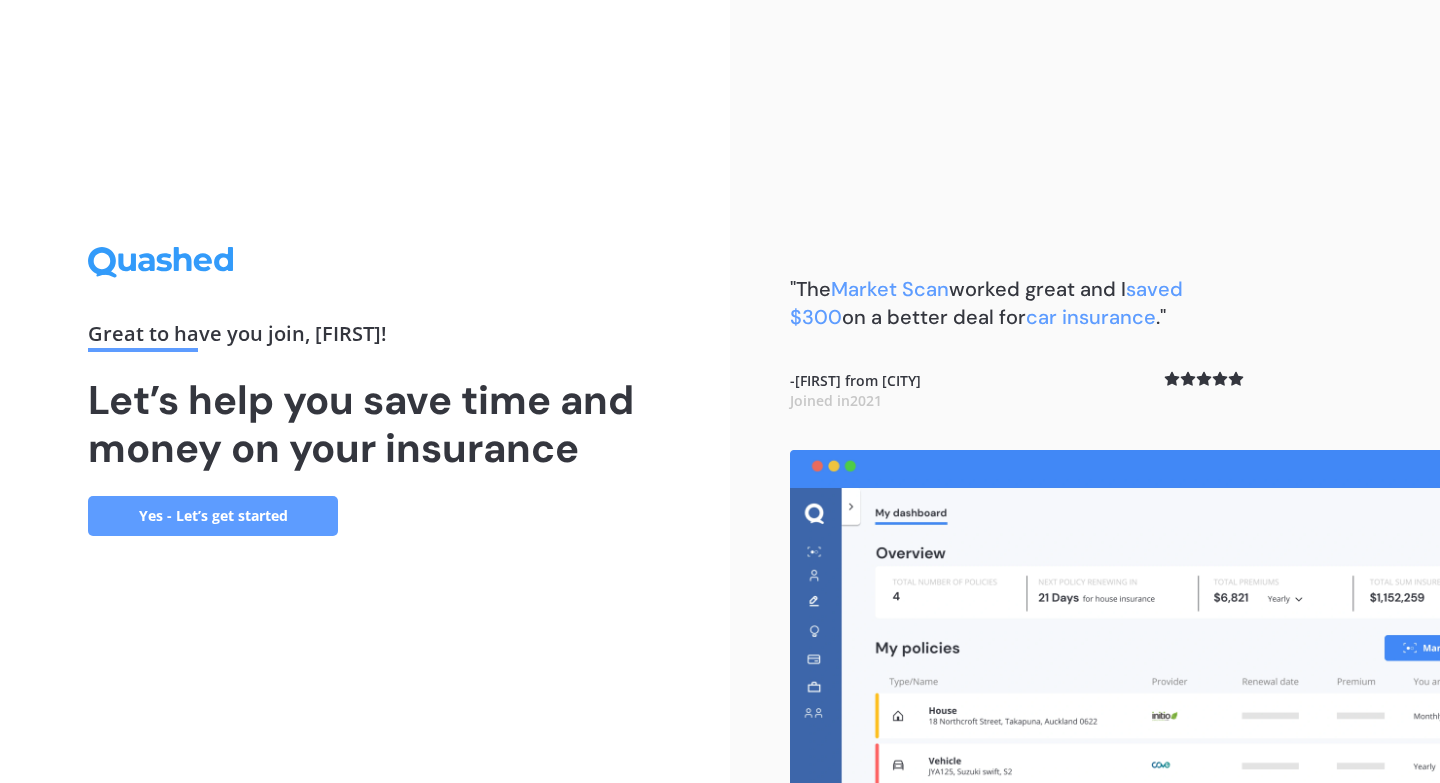 click on "Yes - Let’s get started" at bounding box center [213, 516] 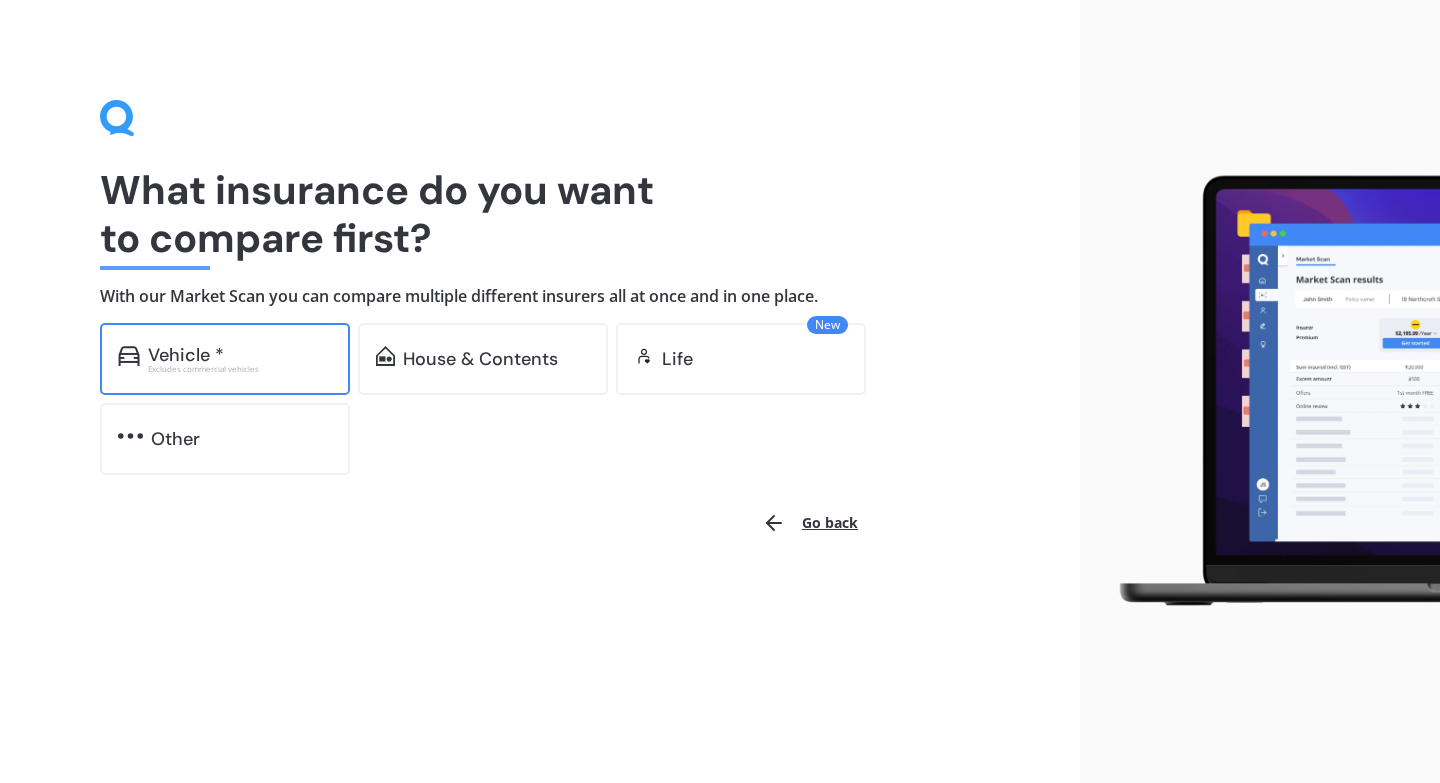 click on "Vehicle *" at bounding box center [186, 355] 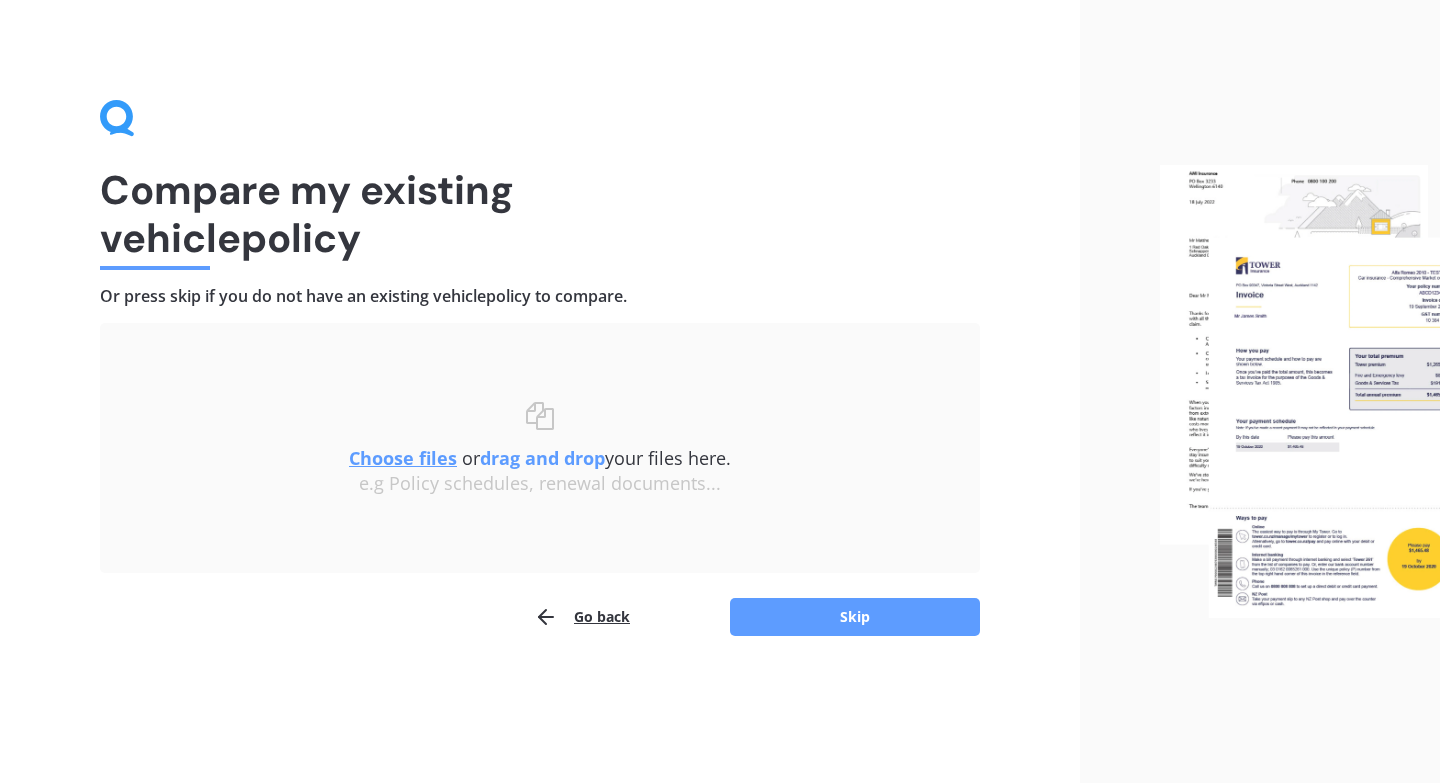 click on "Choose files" at bounding box center [403, 458] 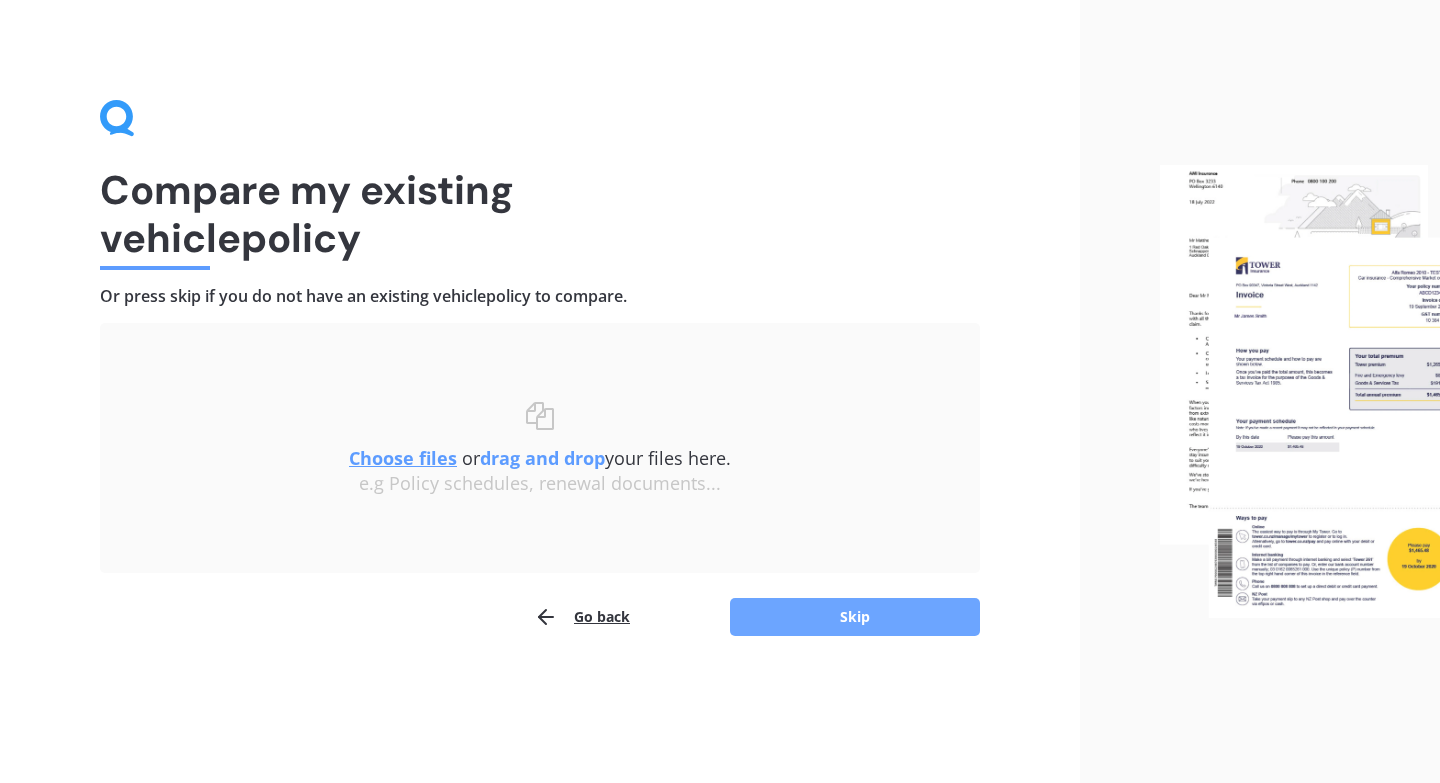 click on "Skip" at bounding box center [855, 617] 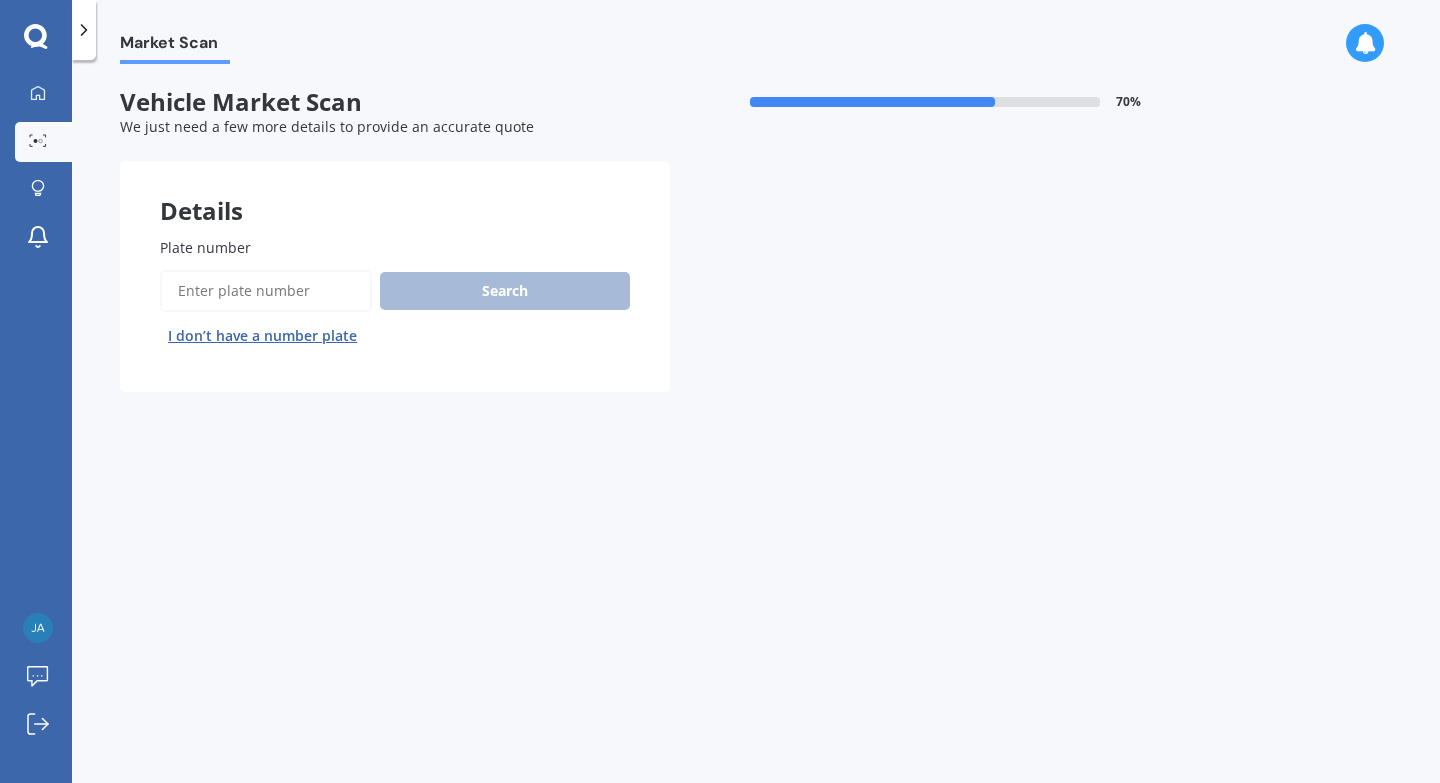 click on "Plate number" at bounding box center [266, 291] 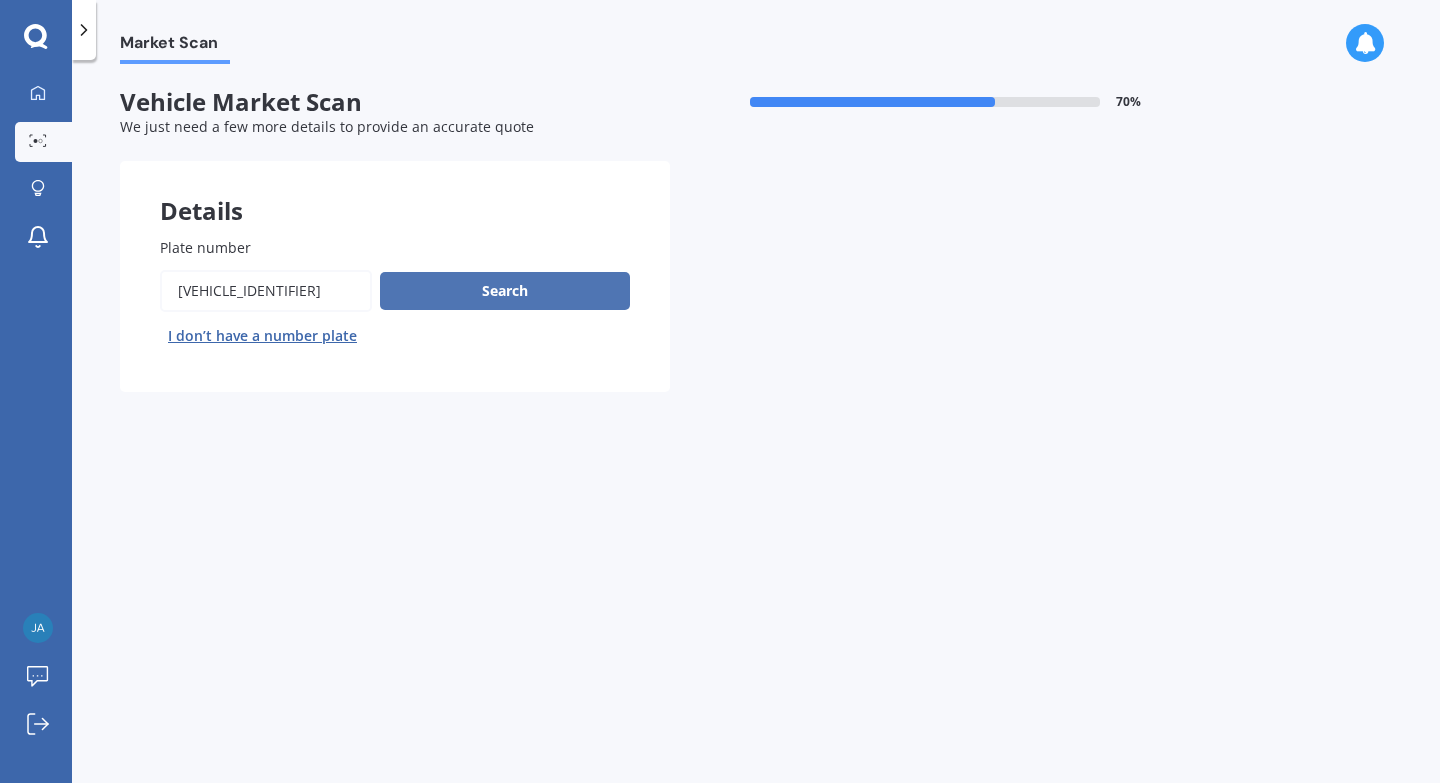 type on "[VEHICLE_IDENTIFIER]" 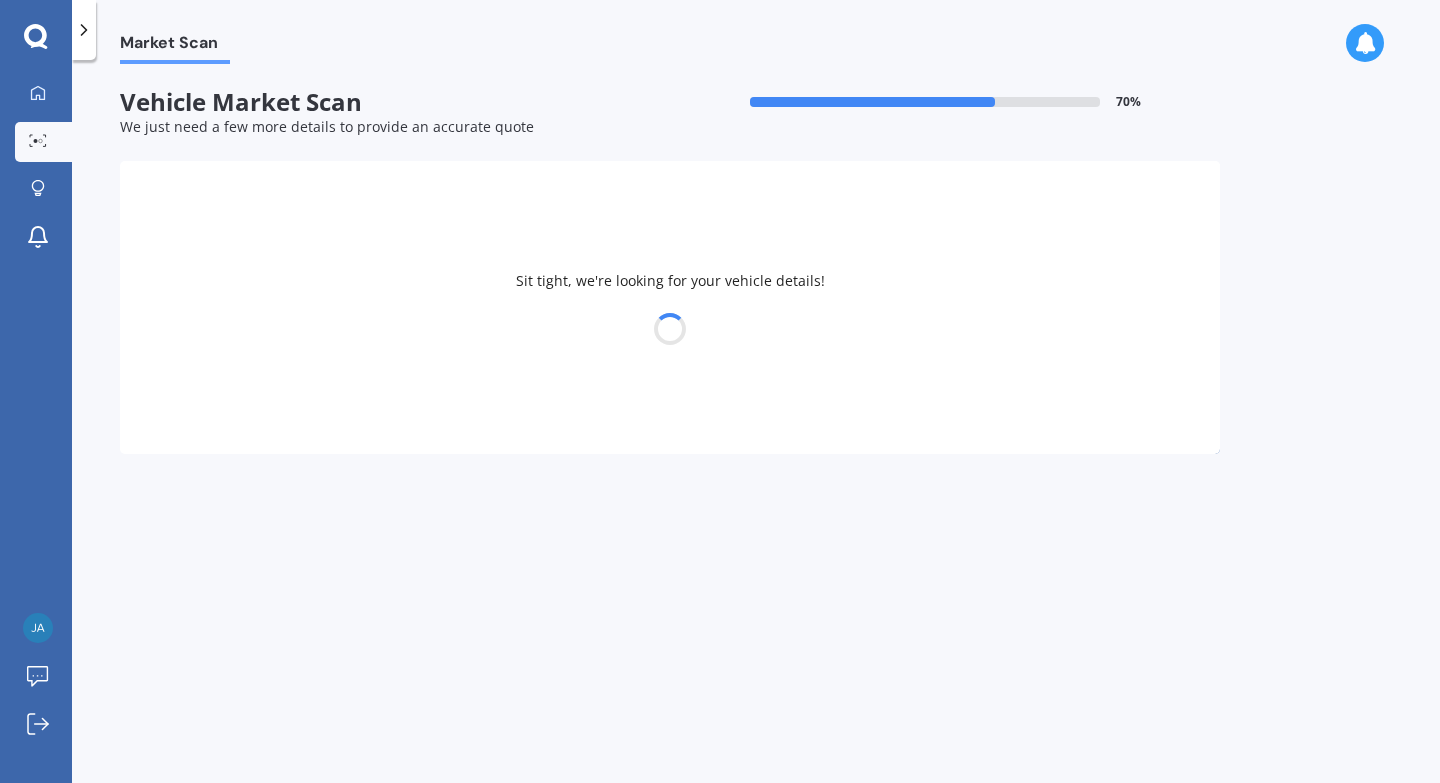 select on "VOLKSWAGEN" 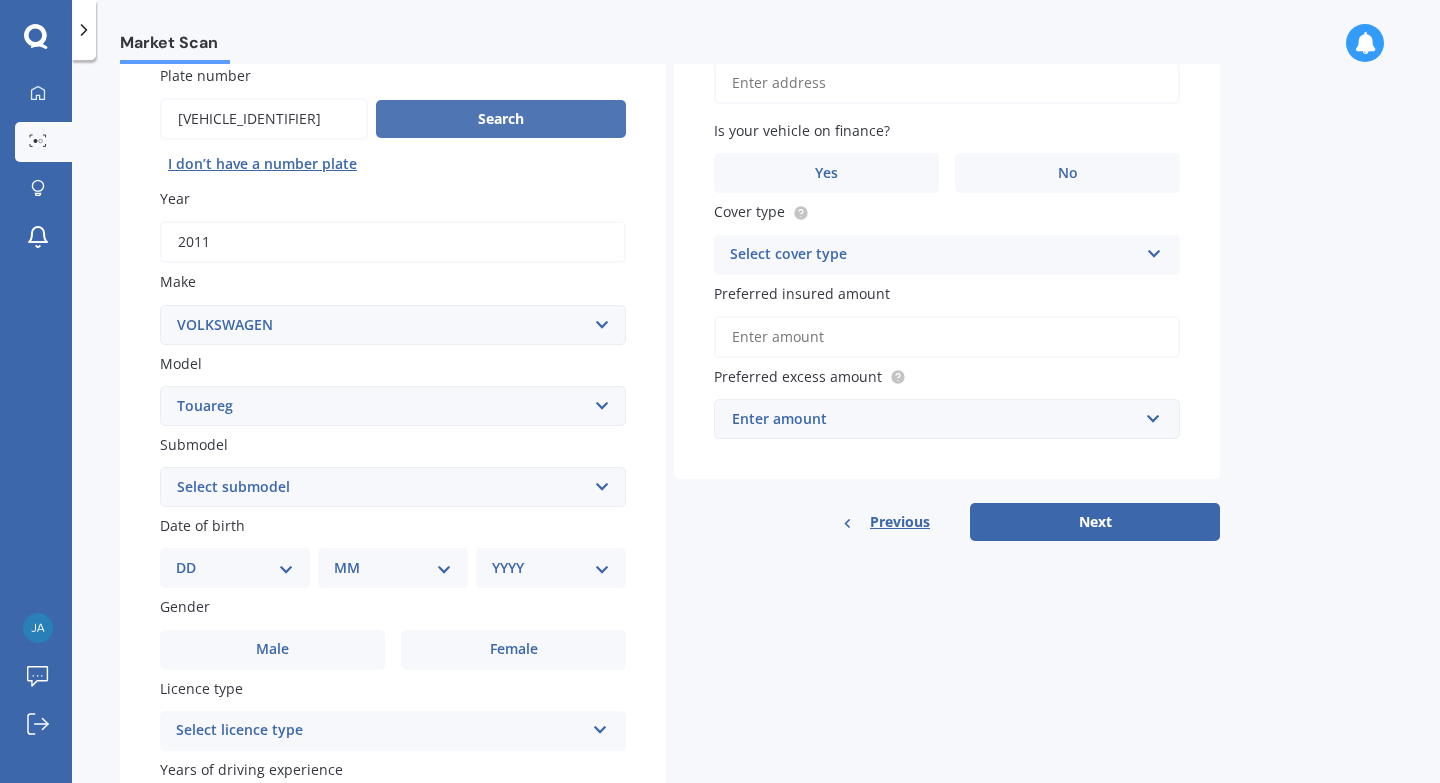 scroll, scrollTop: 173, scrollLeft: 0, axis: vertical 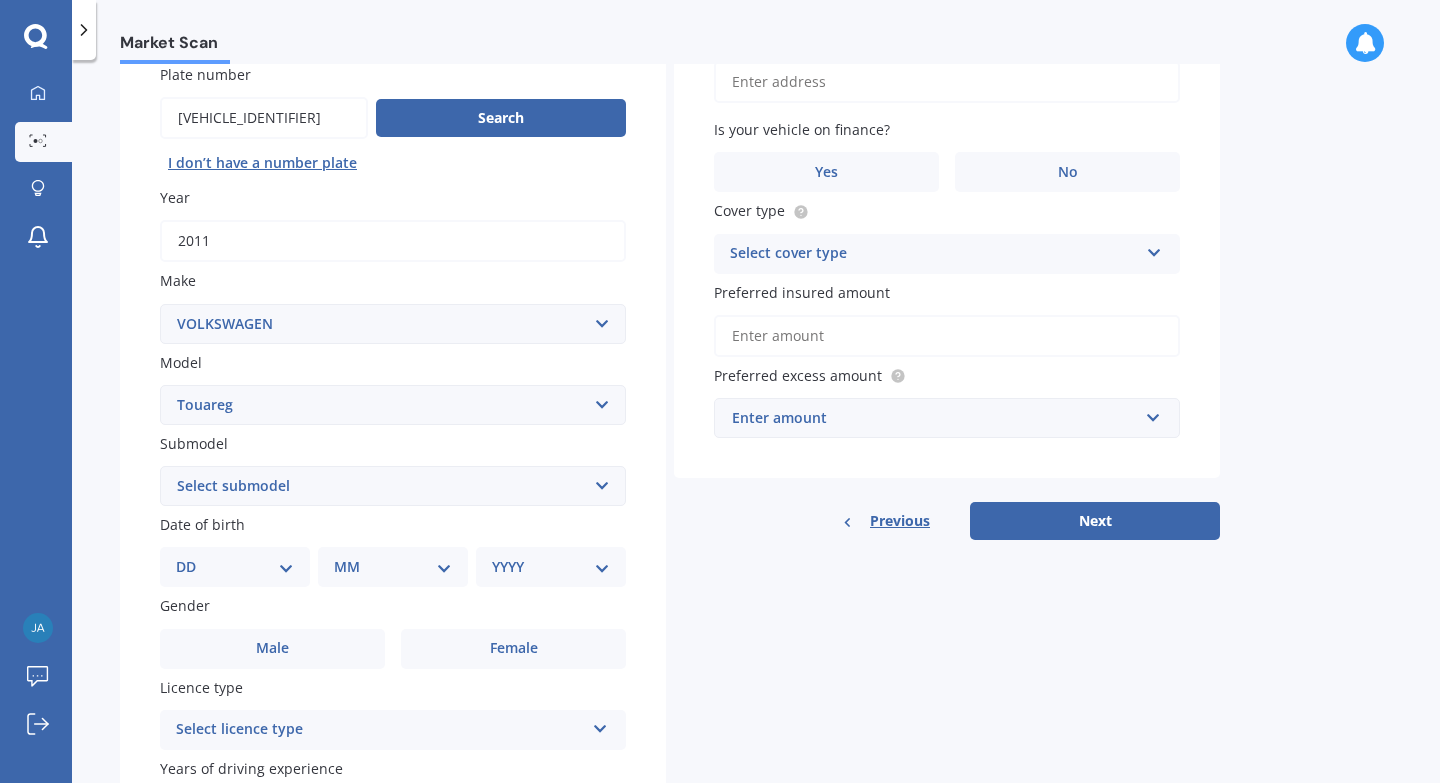 click on "Select submodel (All other) 3.0 V6 TDI 3.6 V6 FSI 4.2 V8 FSI 5.0 V10 TDI Hybrid R5 TDI V10 TDI V6 V8 V8 TDI" at bounding box center [393, 486] 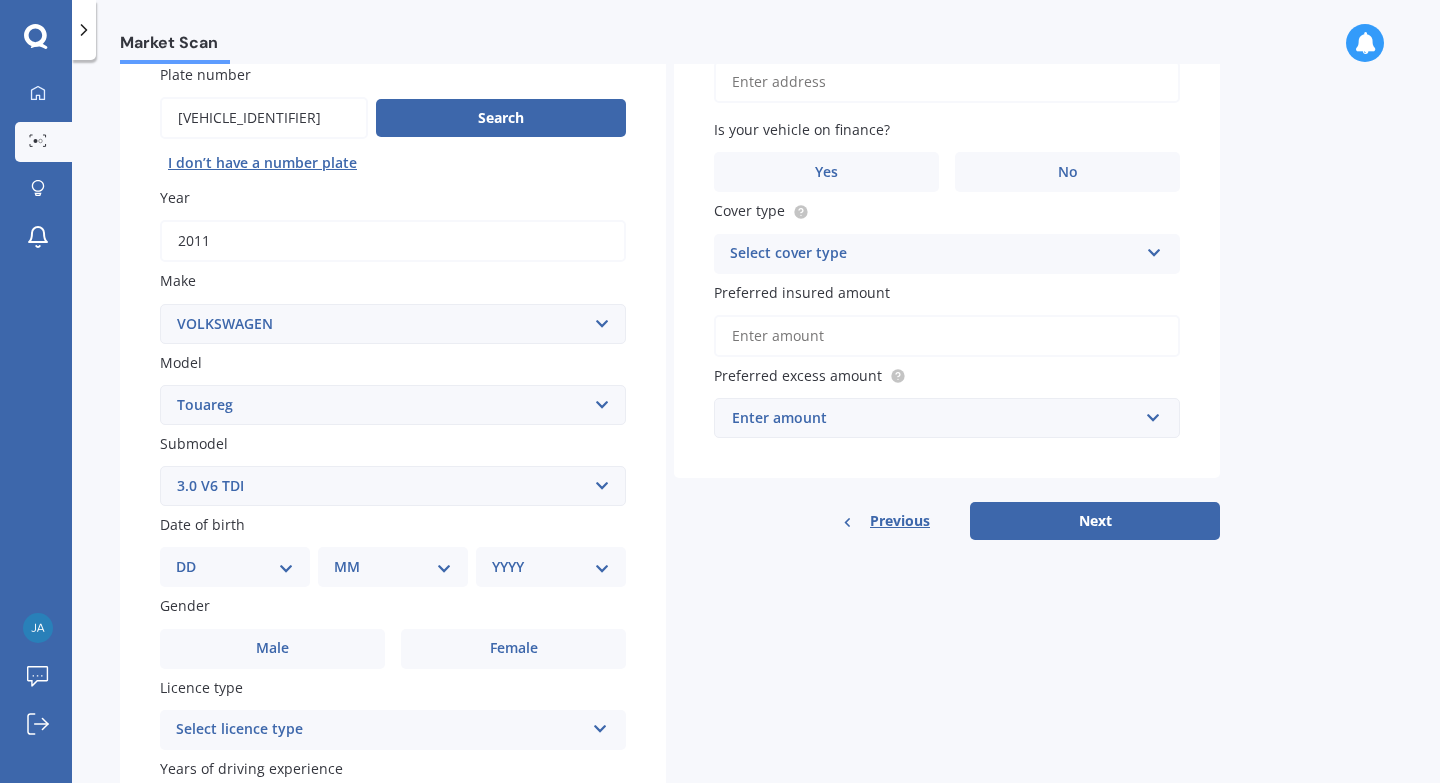 click on "DD 01 02 03 04 05 06 07 08 09 10 11 12 13 14 15 16 17 18 19 20 21 22 23 24 25 26 27 28 29 30 31" at bounding box center (235, 567) 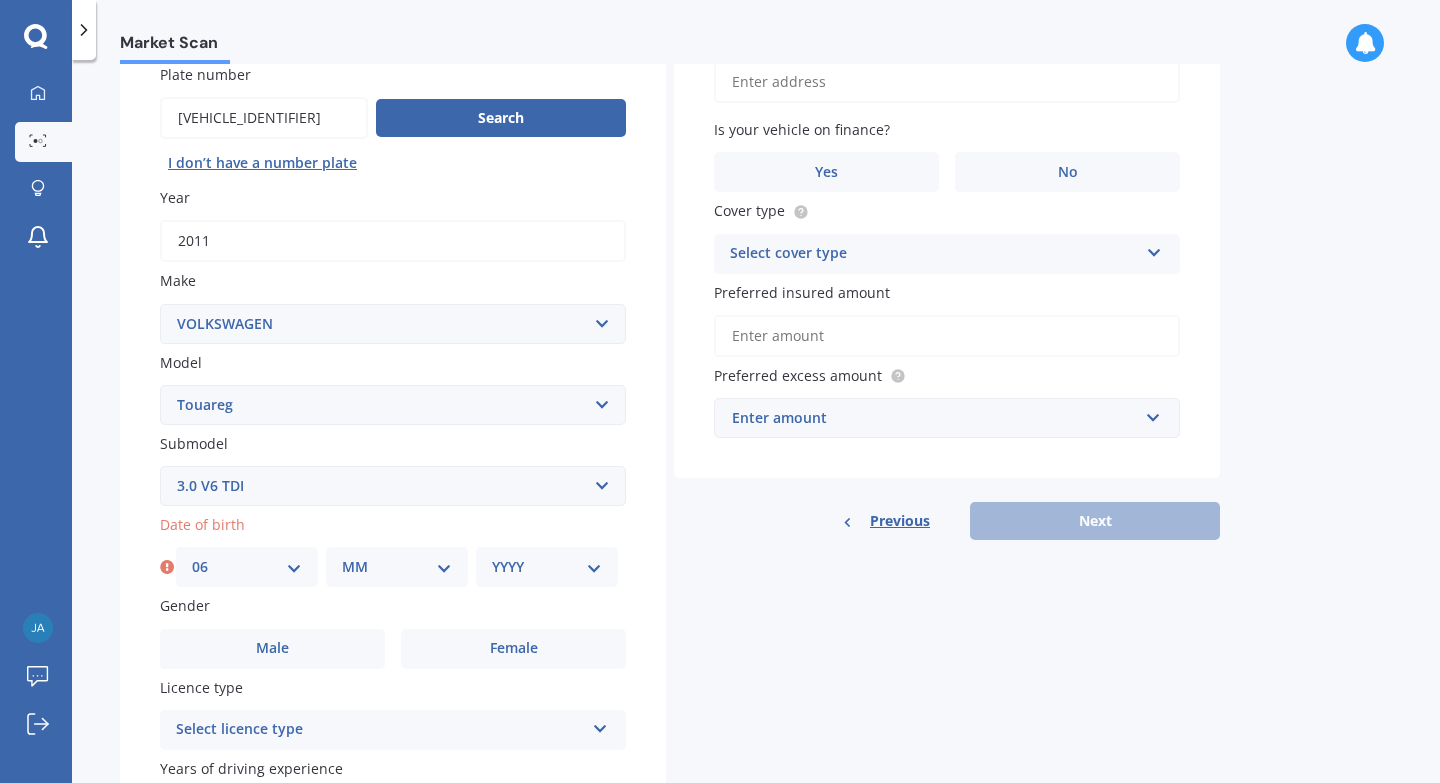 click on "DD 01 02 03 04 05 06 07 08 09 10 11 12 13 14 15 16 17 18 19 20 21 22 23 24 25 26 27 28 29 30 31" at bounding box center [247, 567] 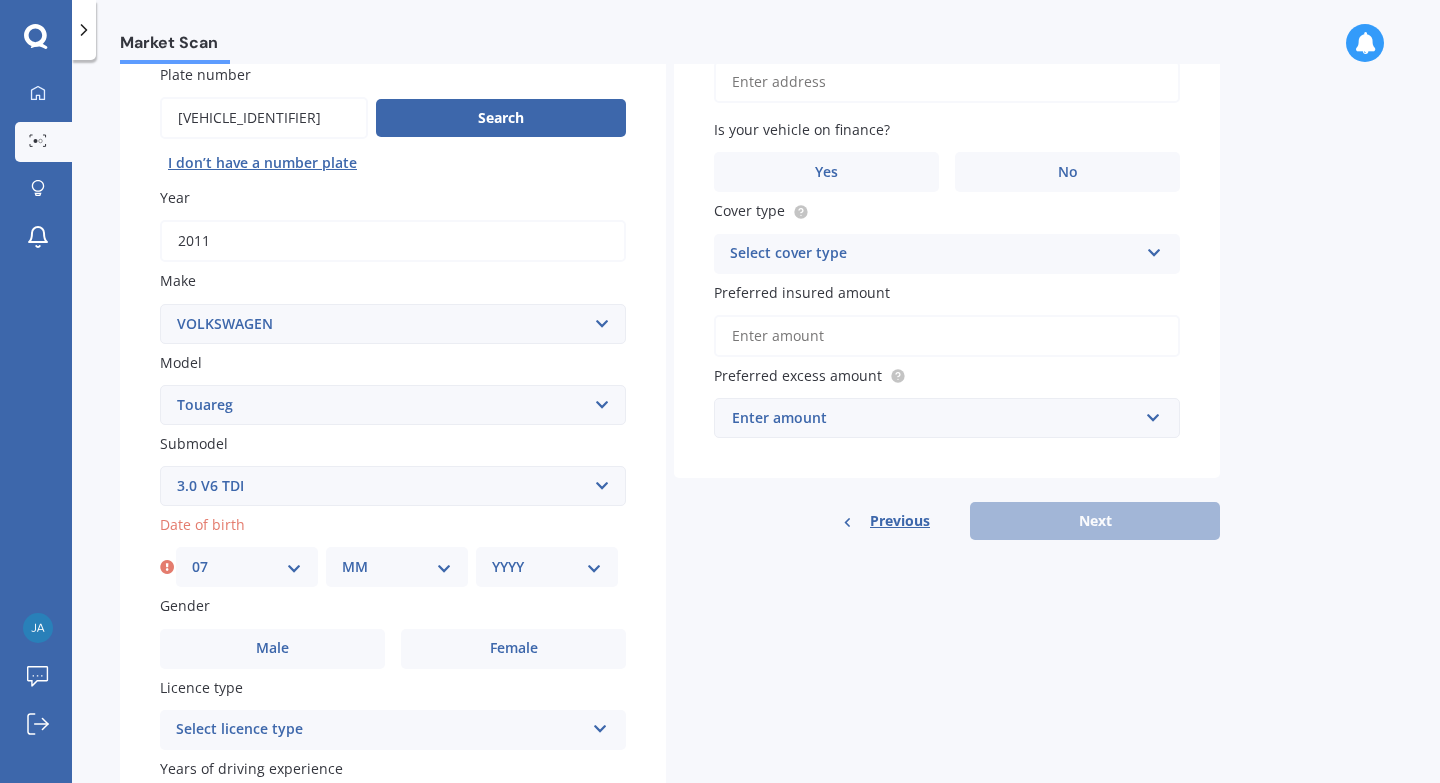 click on "MM 01 02 03 04 05 06 07 08 09 10 11 12" at bounding box center (397, 567) 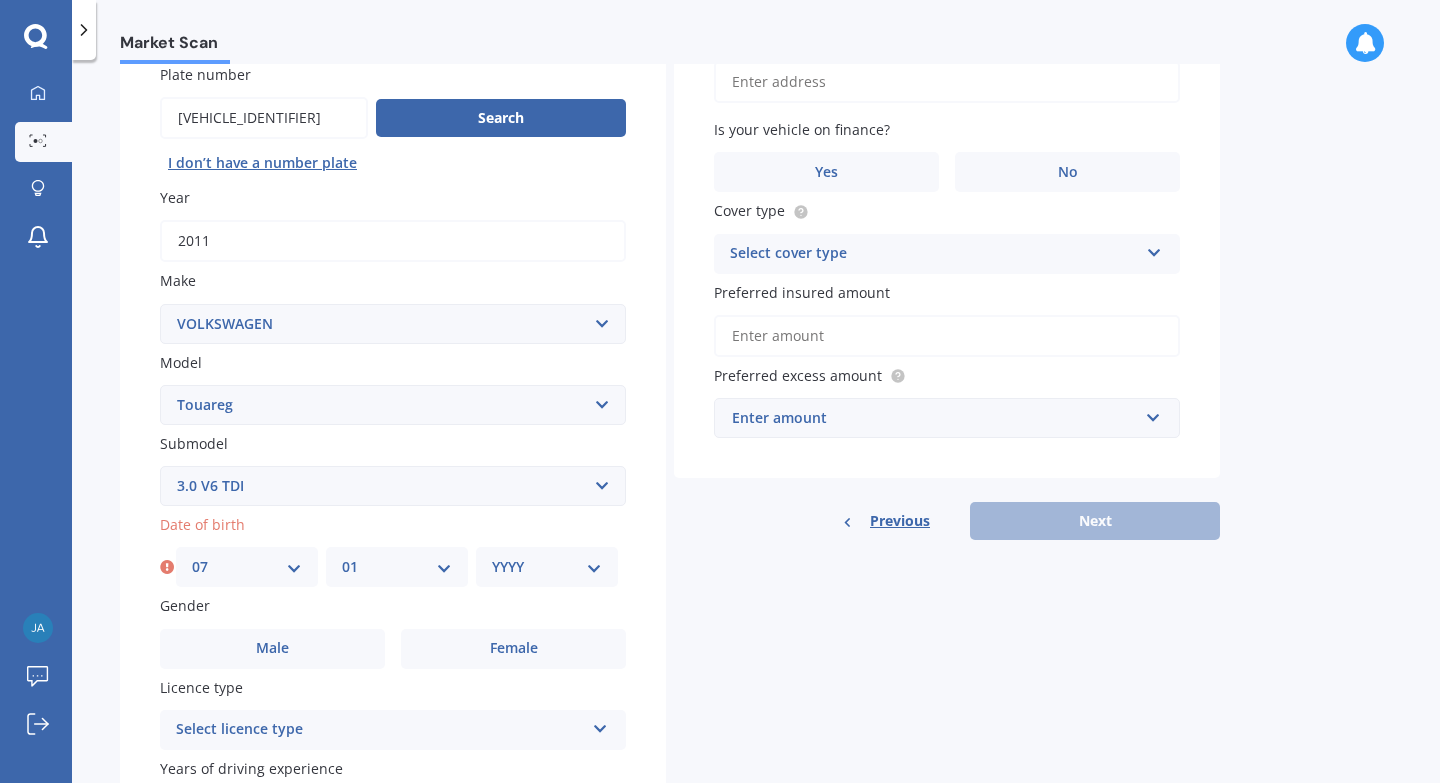 click on "YYYY 2025 2024 2023 2022 2021 2020 2019 2018 2017 2016 2015 2014 2013 2012 2011 2010 2009 2008 2007 2006 2005 2004 2003 2002 2001 2000 1999 1998 1997 1996 1995 1994 1993 1992 1991 1990 1989 1988 1987 1986 1985 1984 1983 1982 1981 1980 1979 1978 1977 1976 1975 1974 1973 1972 1971 1970 1969 1968 1967 1966 1965 1964 1963 1962 1961 1960 1959 1958 1957 1956 1955 1954 1953 1952 1951 1950 1949 1948 1947 1946 1945 1944 1943 1942 1941 1940 1939 1938 1937 1936 1935 1934 1933 1932 1931 1930 1929 1928 1927 1926" at bounding box center (547, 567) 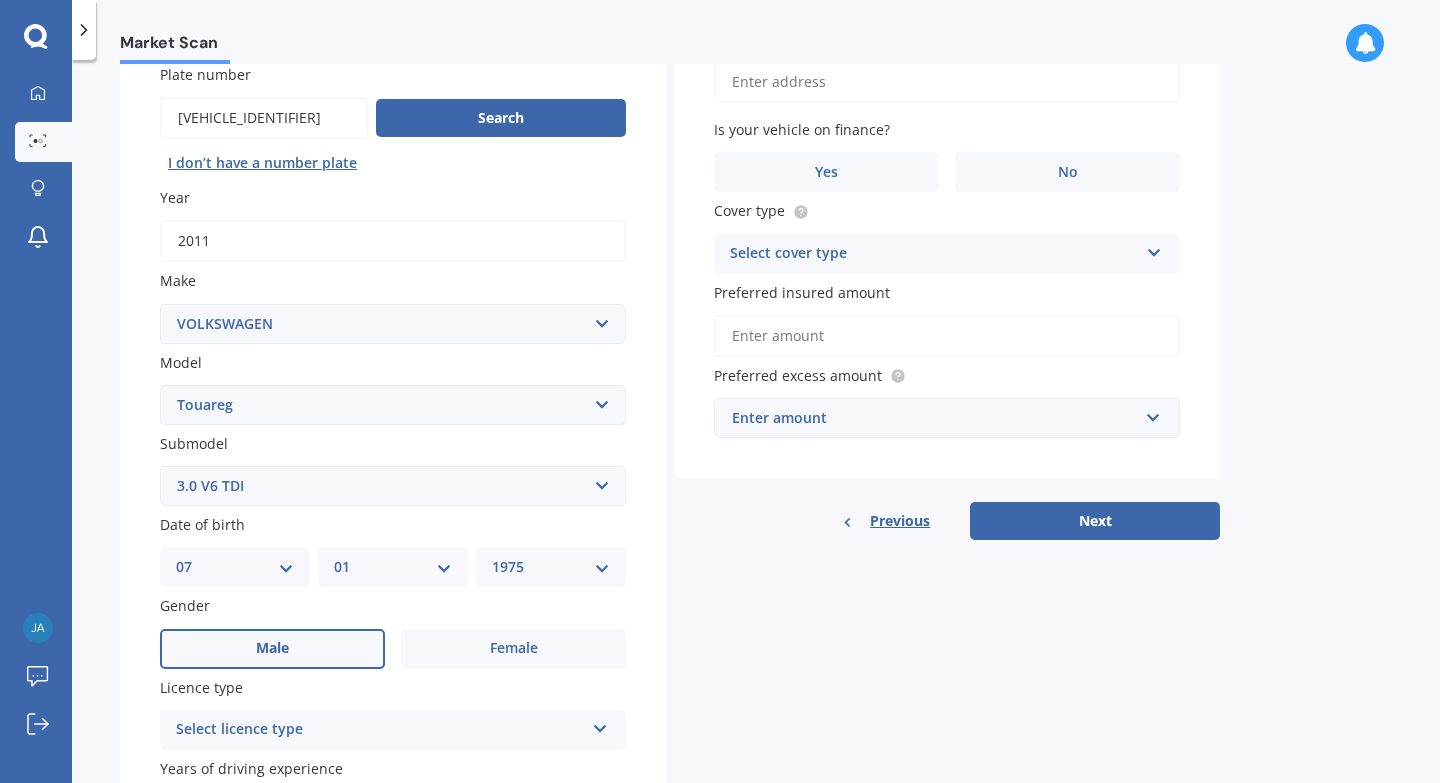 click on "Male" at bounding box center (272, 649) 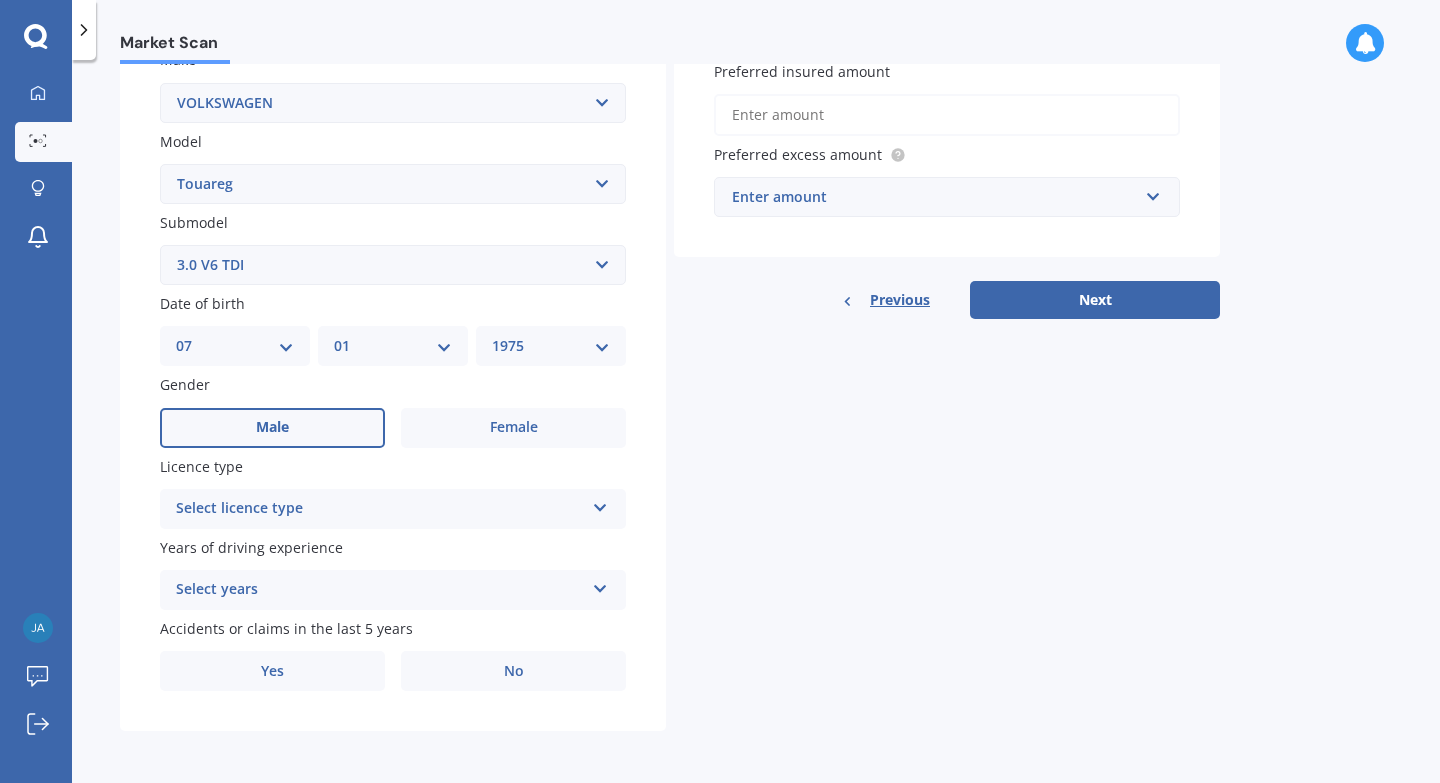 click on "Select licence type" at bounding box center [380, 509] 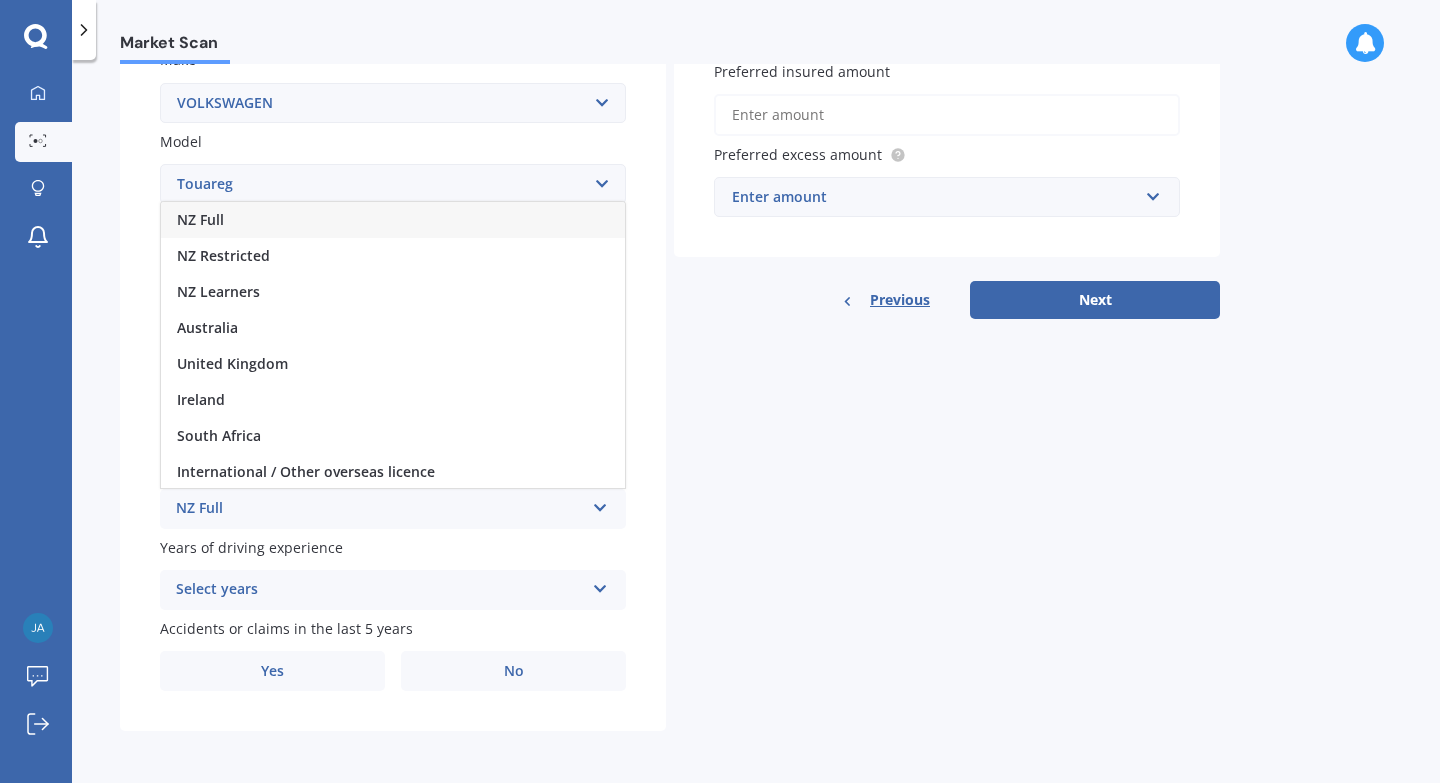 click on "NZ Full" at bounding box center [393, 220] 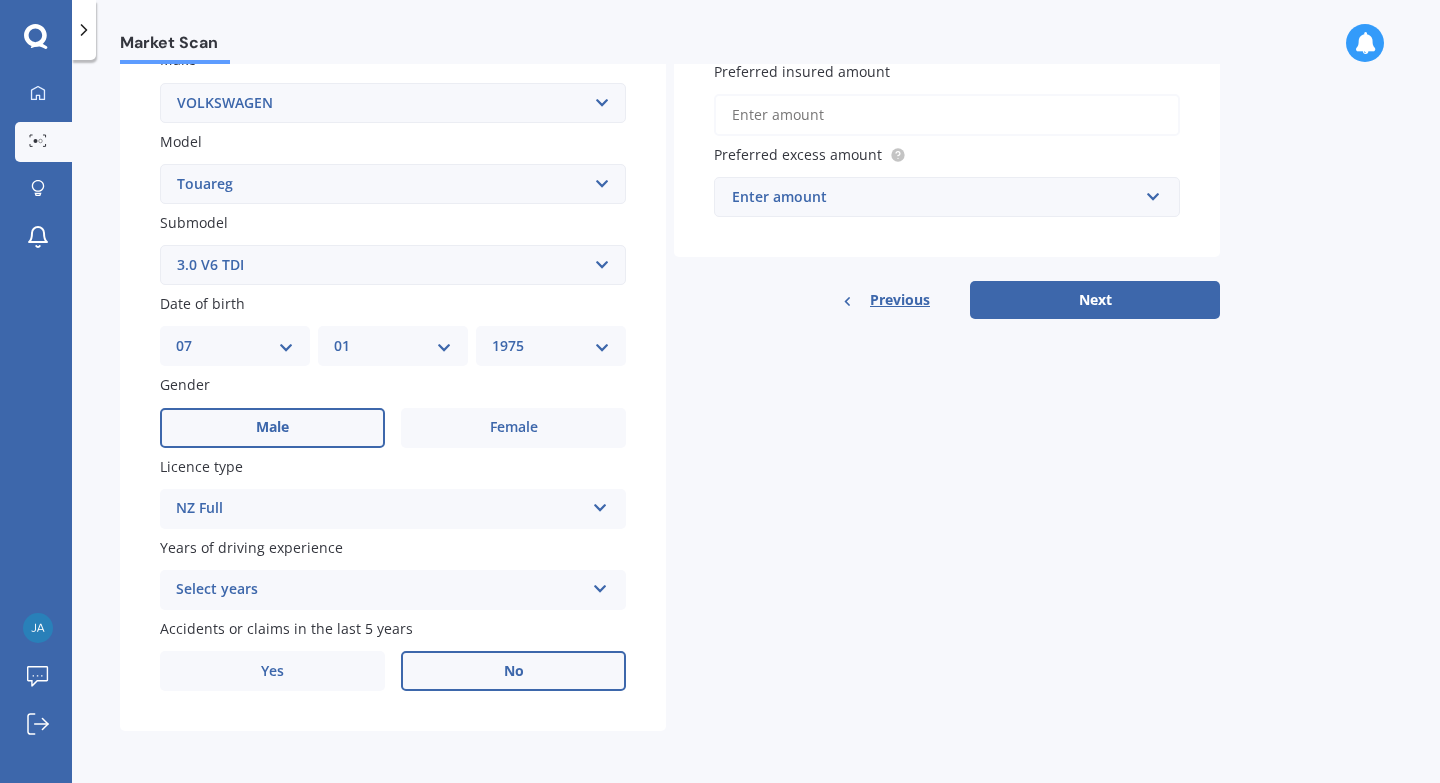 click on "No" at bounding box center [513, 671] 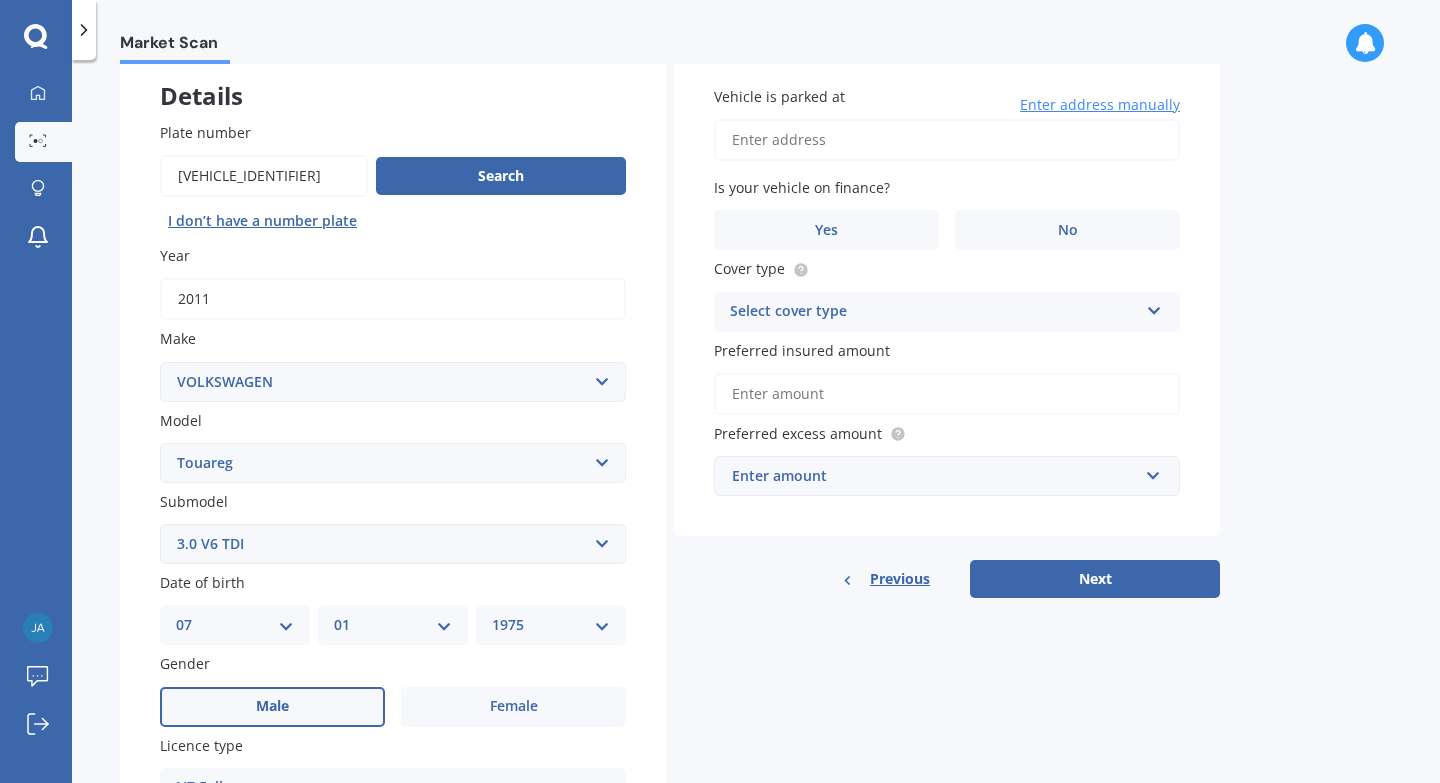 scroll, scrollTop: 94, scrollLeft: 0, axis: vertical 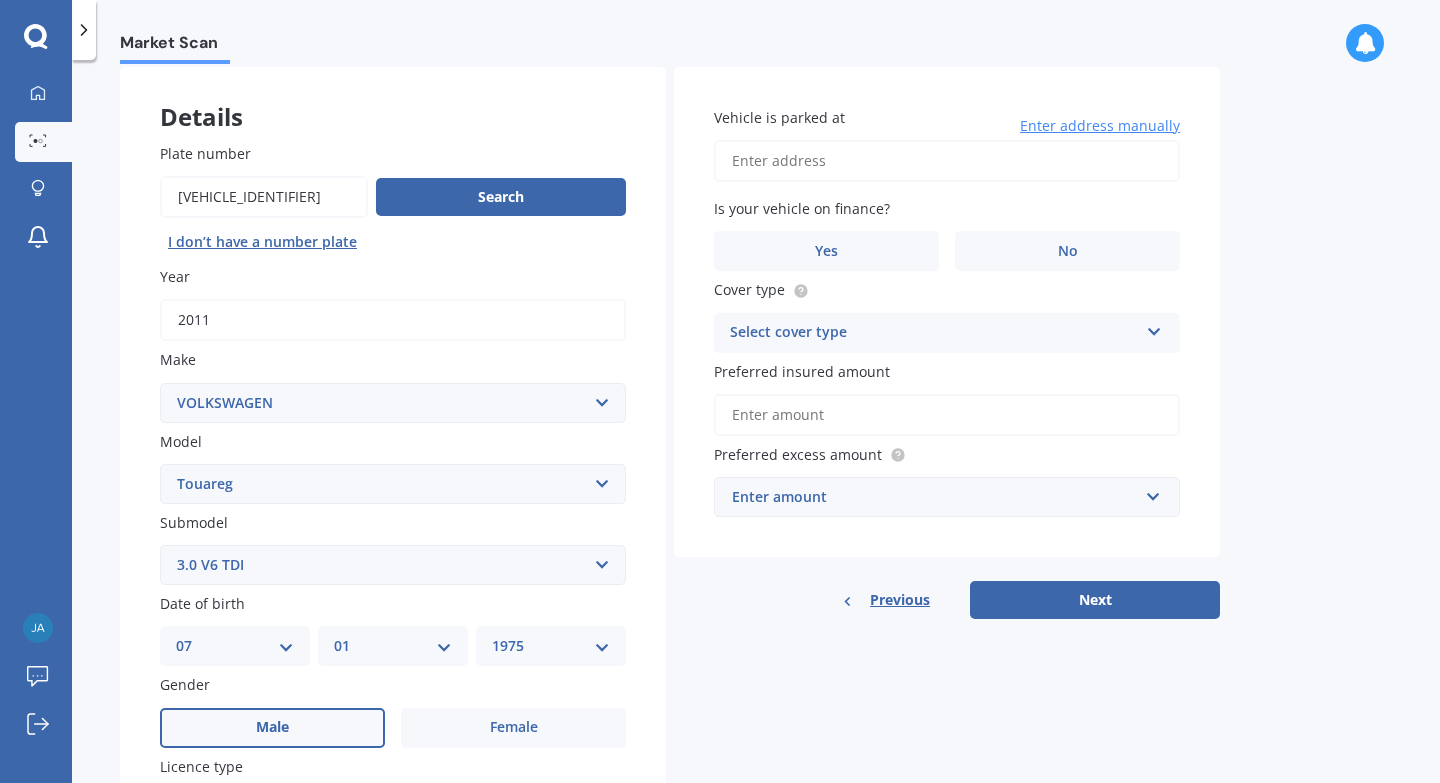 click on "Vehicle is parked at" at bounding box center [947, 161] 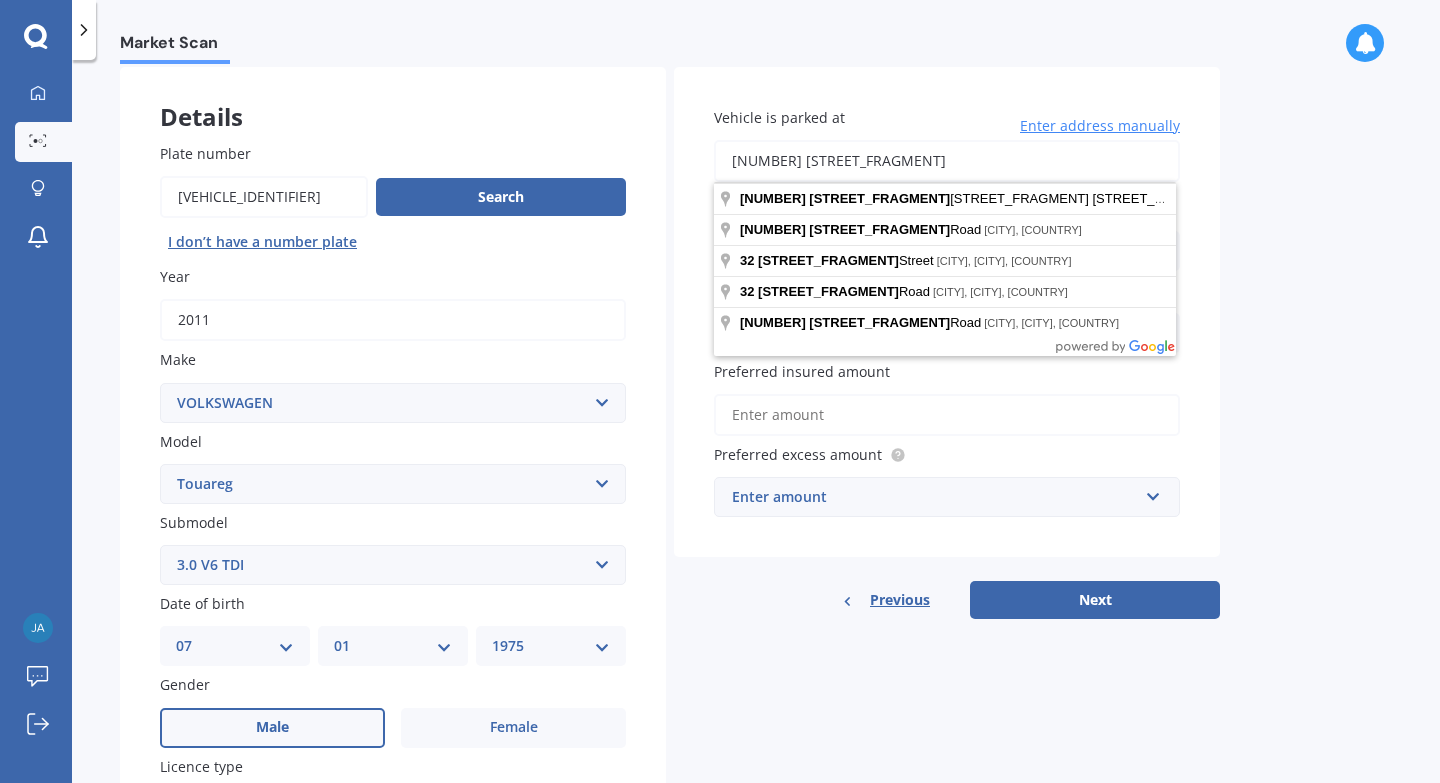 click on "Market Scan Vehicle Market Scan 70 % We just need a few more details to provide an accurate quote Details Plate number Search I don’t have a number plate Year 2011 Make Select make AC ALFA ROMEO ASTON MARTIN AUDI AUSTIN BEDFORD Bentley BMW BYD CADILLAC CAN-AM CHERY CHEVROLET CHRYSLER Citroen CRUISEAIR CUPRA DAEWOO DAIHATSU DAIMLER DAMON DIAHATSU DODGE EXOCET FACTORY FIVE FERRARI FIAT Fiord FLEETWOOD FORD FOTON FRASER GEELY GENESIS GEORGIE BOY GMC GREAT WALL GWM HAVAL HILLMAN HINO HOLDEN HOLIDAY RAMBLER HONDA HUMMER HYUNDAI INFINITI ISUZU IVECO JAC JAECOO JAGUAR JEEP KGM KIA LADA LAMBORGHINI LANCIA LANDROVER LDV LEAPMOTOR LEXUS LINCOLN LOTUS LUNAR M.G M.G. MAHINDRA MASERATI MAZDA MCLAREN MERCEDES AMG Mercedes Benz MERCEDES-AMG MERCURY MINI Mitsubishi MORGAN MORRIS NEWMAR Nissan OMODA OPEL OXFORD PEUGEOT Plymouth Polestar PONTIAC PORSCHE PROTON RAM Range Rover Rayne RENAULT ROLLS ROYCE ROVER SAAB SATURN SEAT SHELBY SKODA SMART SSANGYONG SUBARU SUZUKI TATA TESLA TIFFIN Toyota TRIUMPH TVR Vauxhall VOLKSWAGEN ZX" at bounding box center [756, 425] 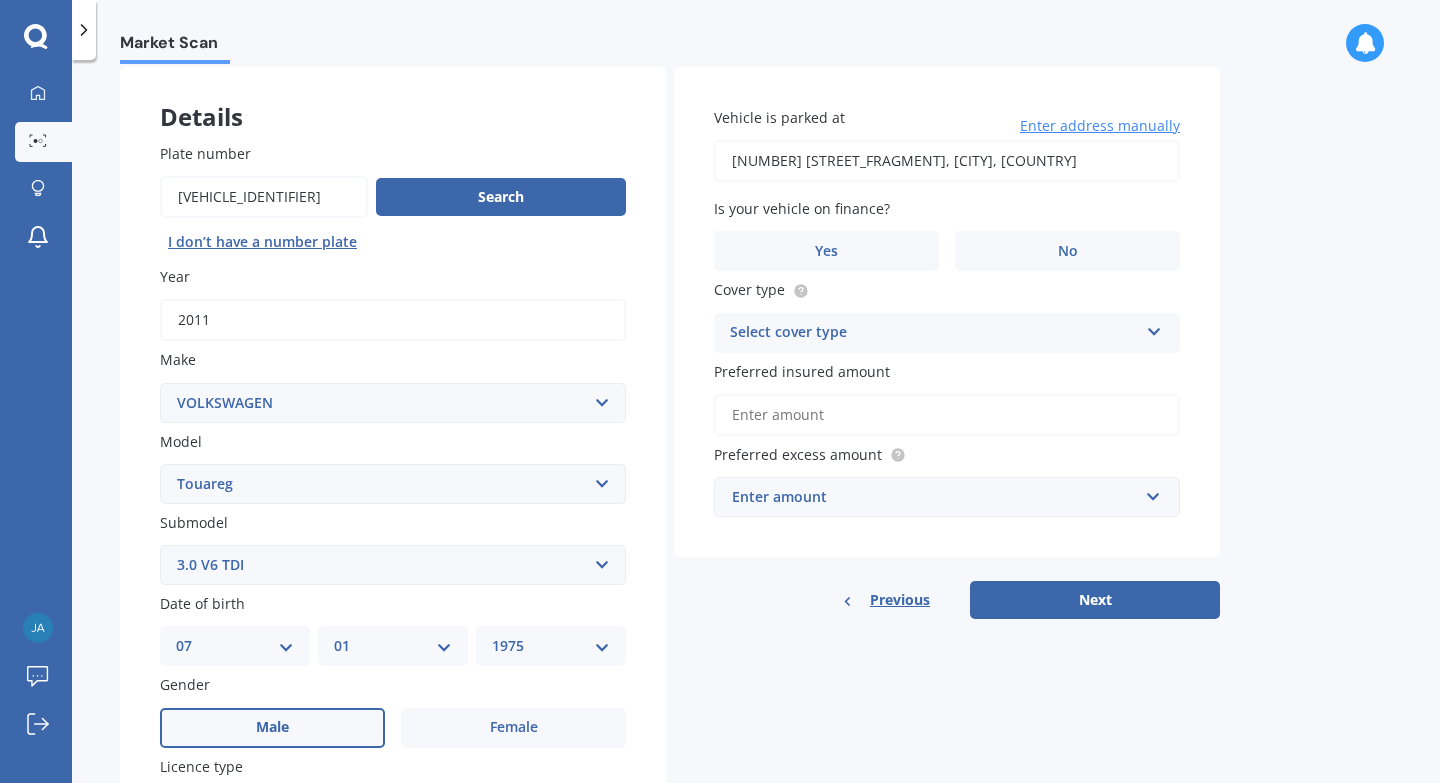 type on "[NUMBER] [STREET_FRAGMENT], [CITY] [POSTAL_CODE]" 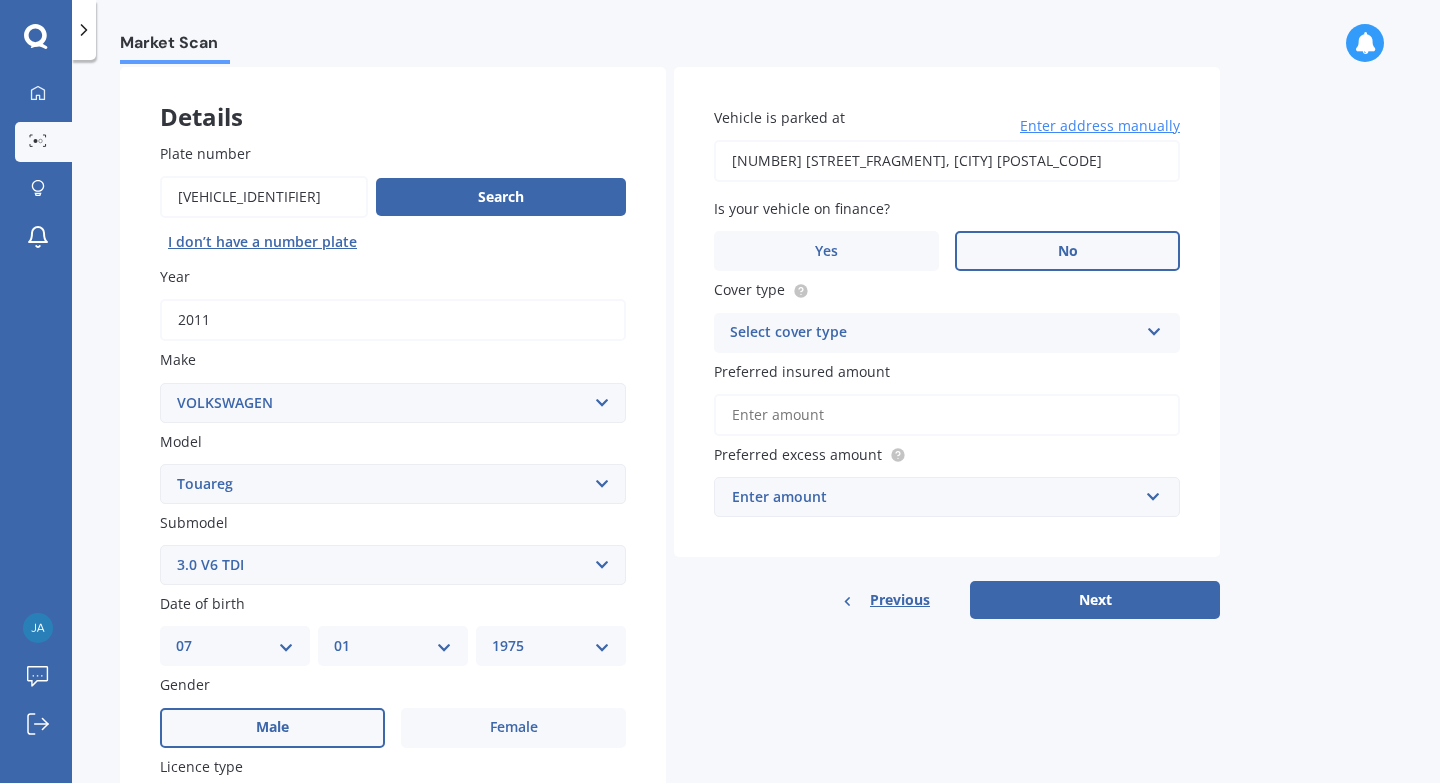 click on "No" at bounding box center [1067, 251] 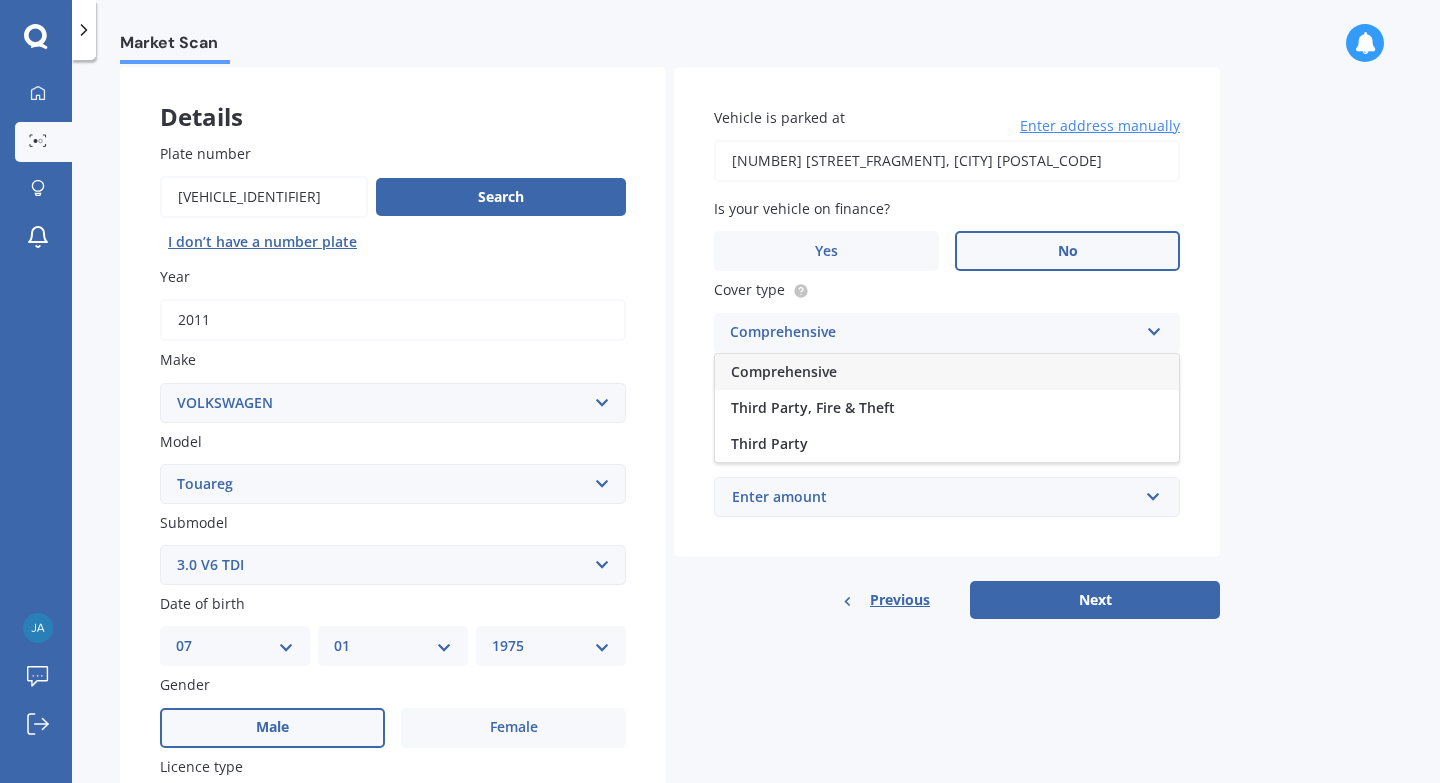 click on "Comprehensive" at bounding box center (947, 372) 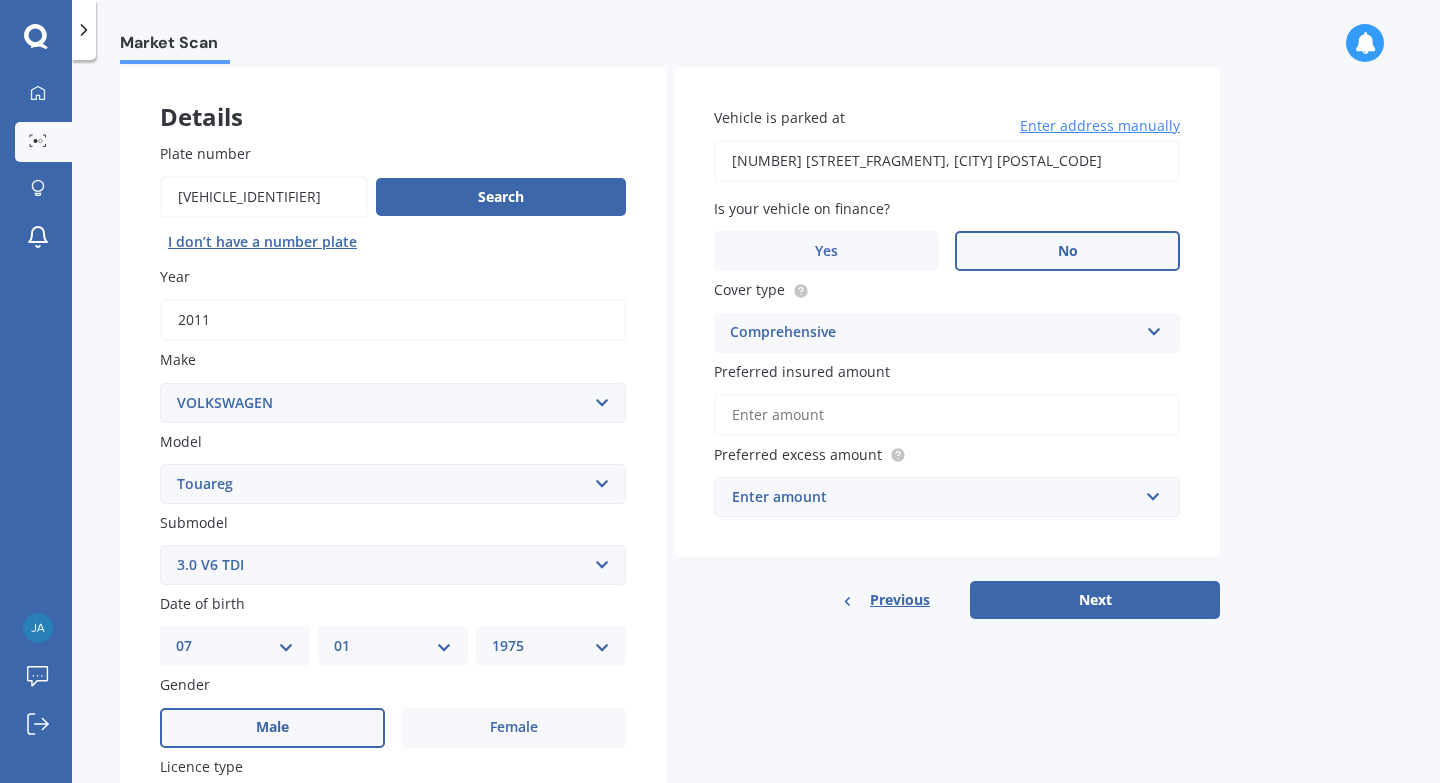click on "Preferred insured amount" at bounding box center (947, 415) 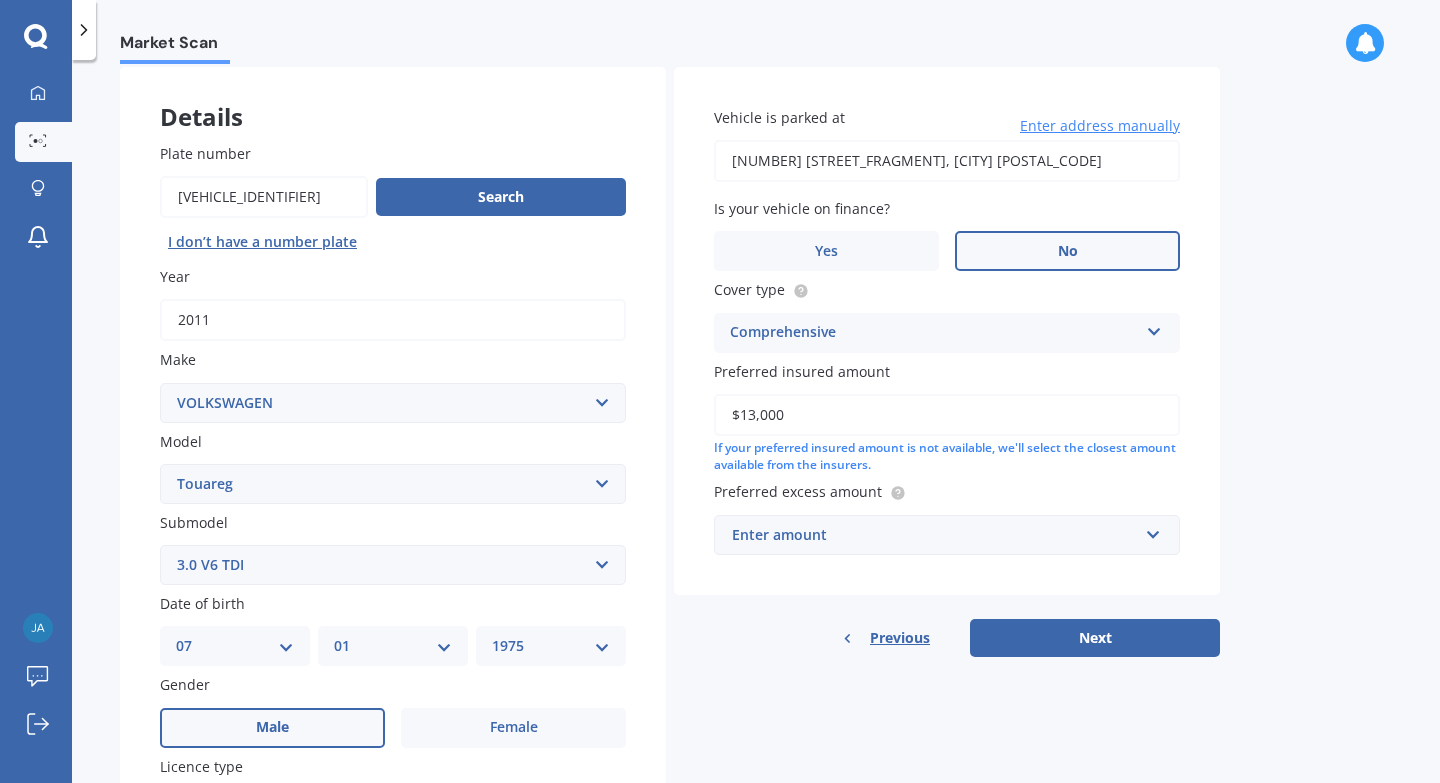 type on "$13,000" 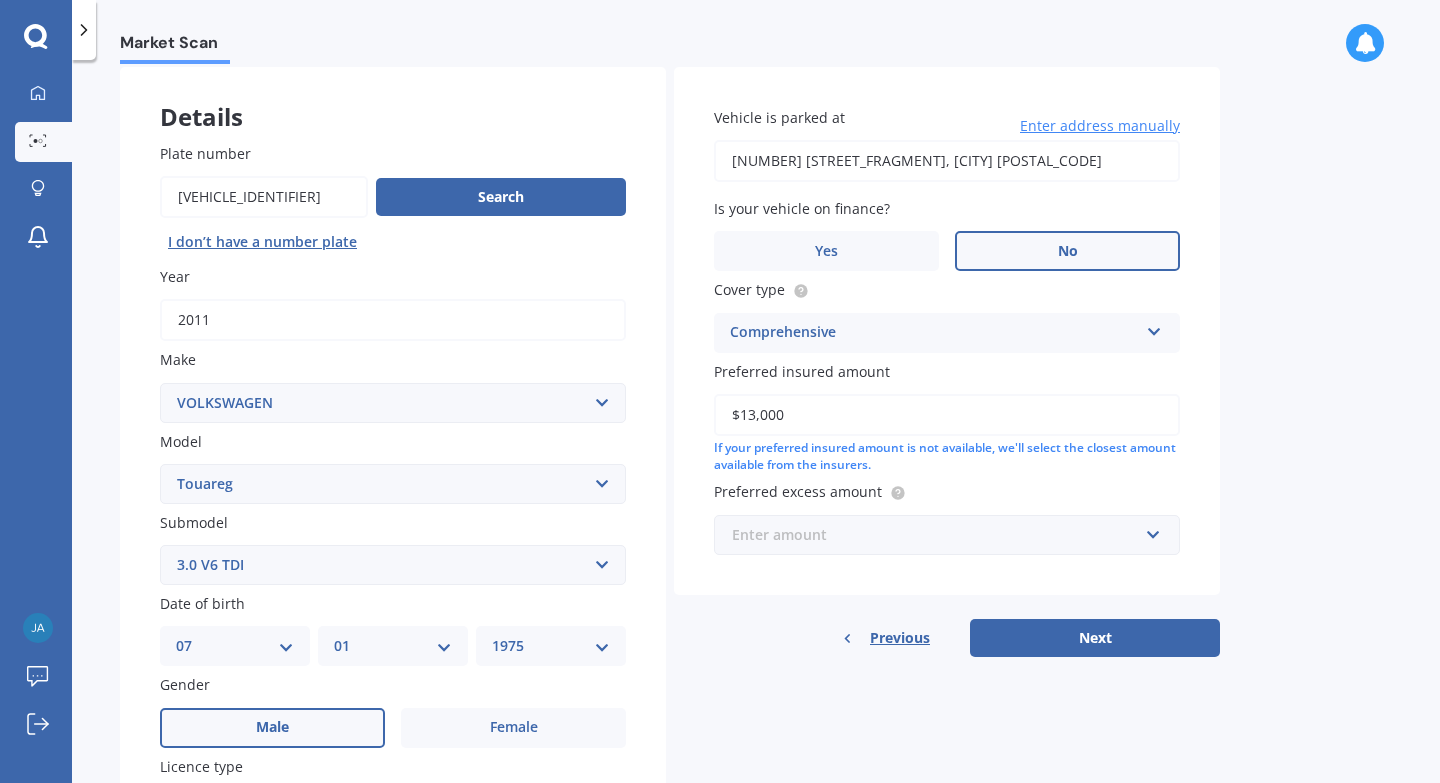click at bounding box center [940, 535] 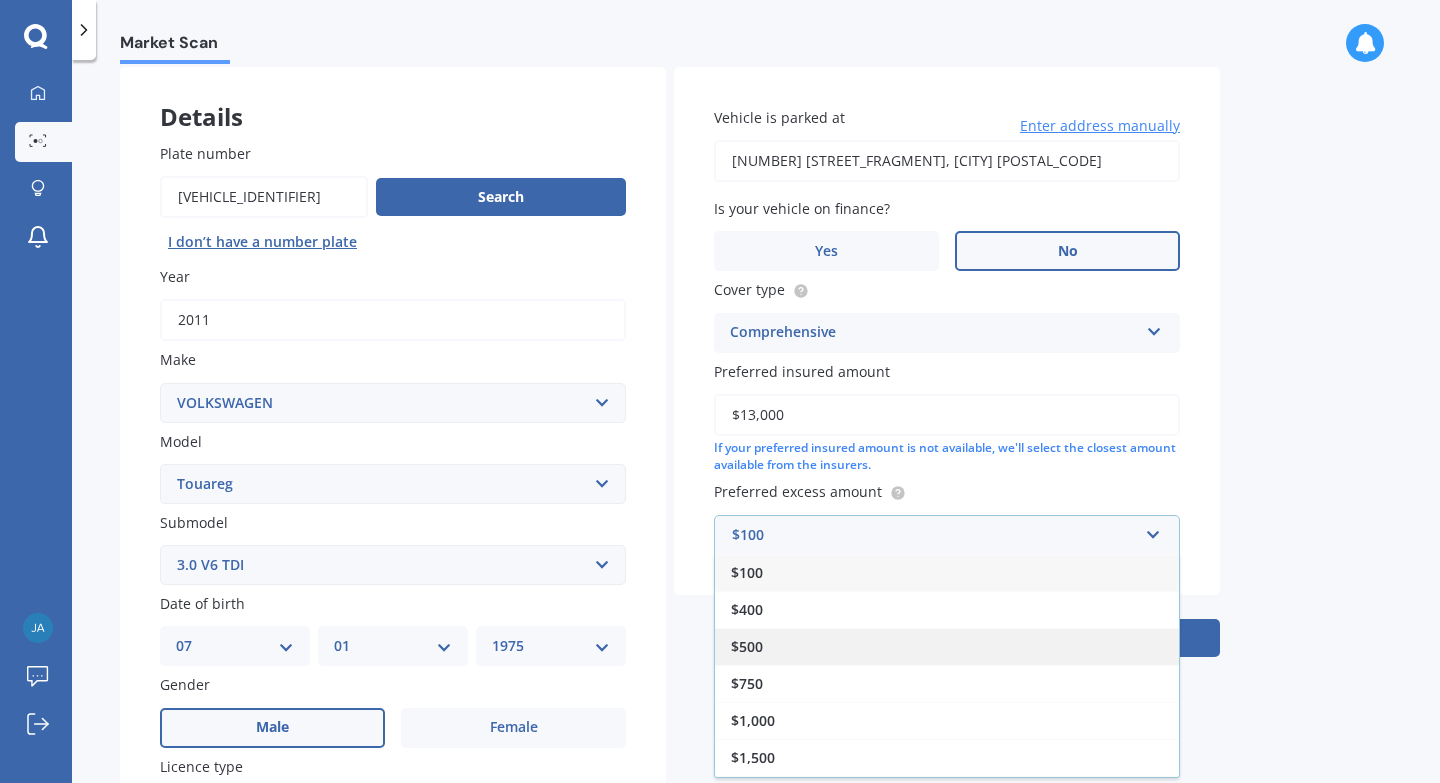 click on "$500" at bounding box center [747, 646] 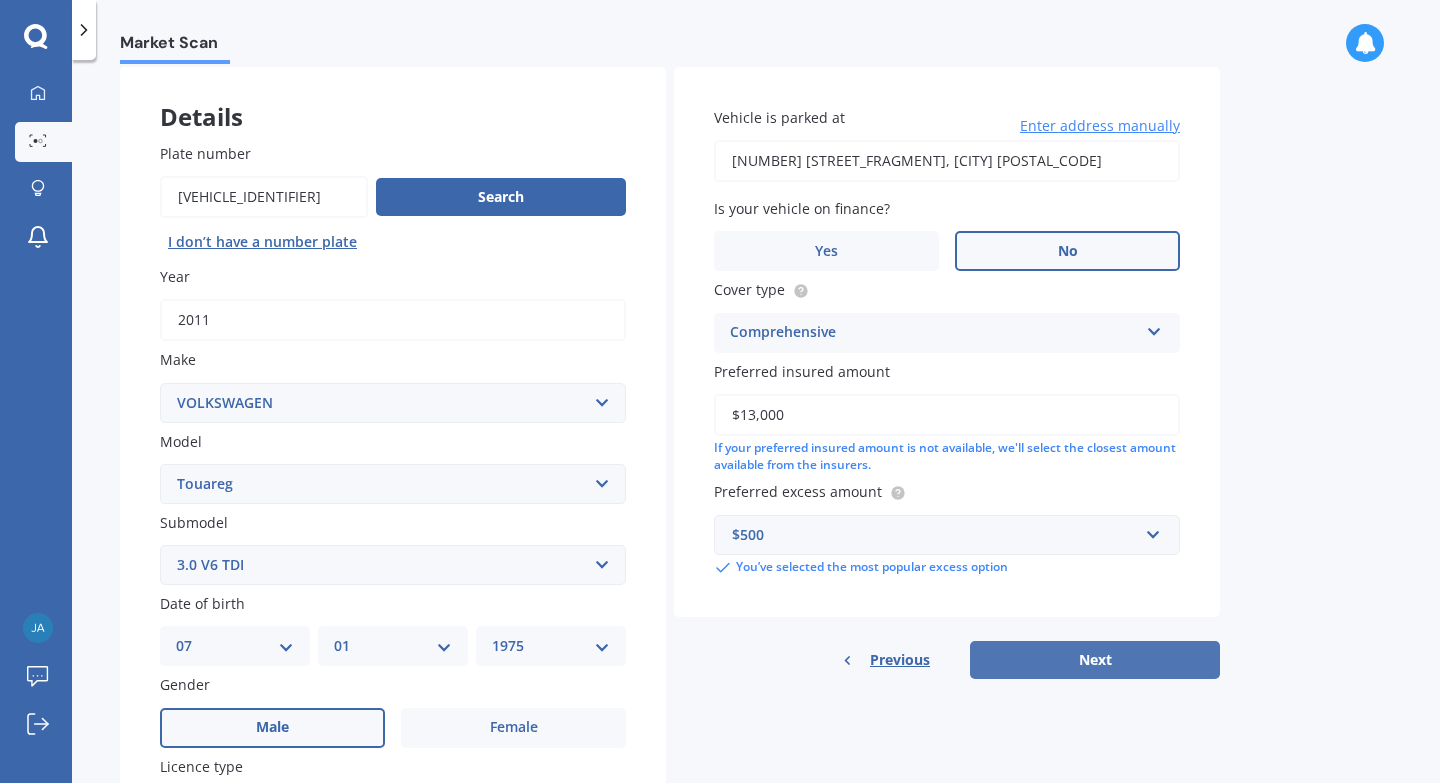 click on "Next" at bounding box center [1095, 660] 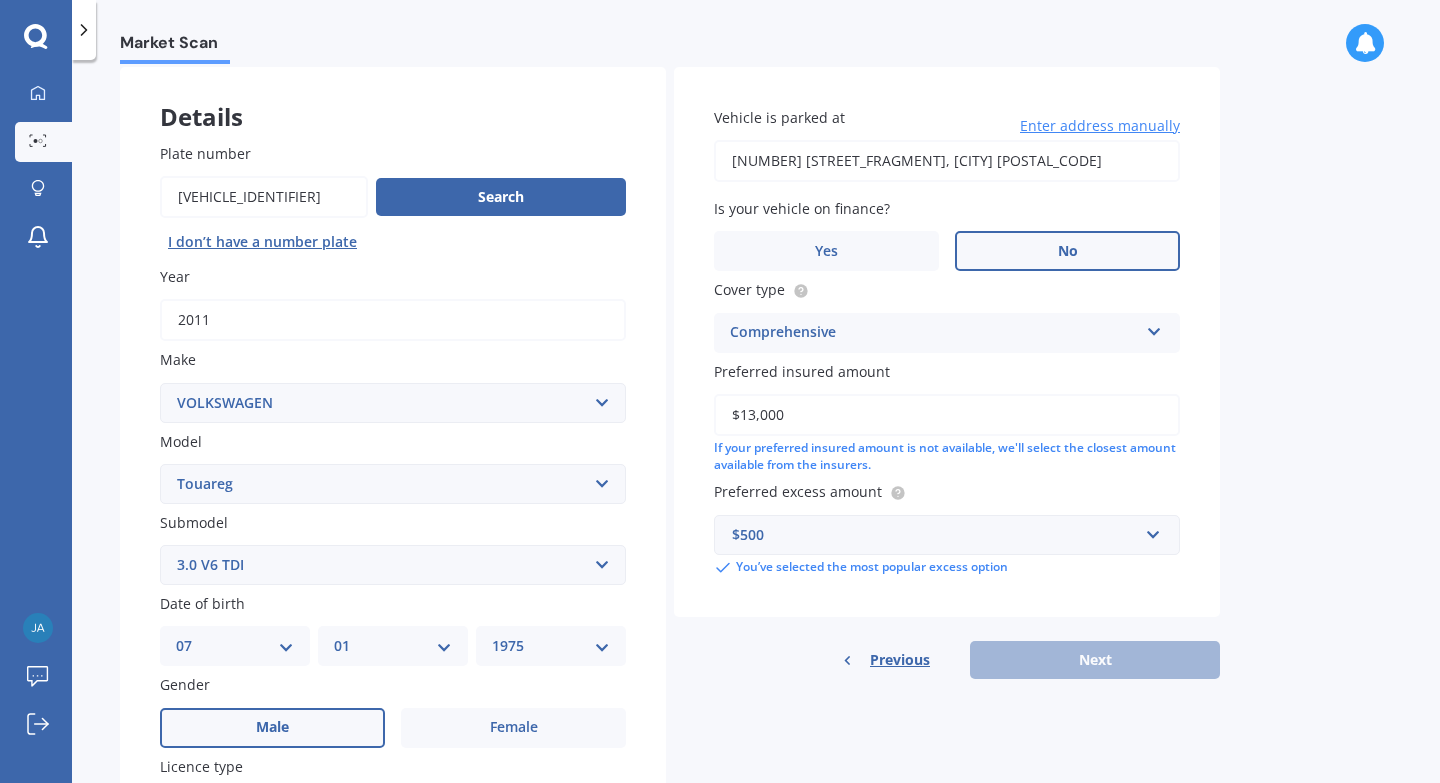 scroll, scrollTop: 4, scrollLeft: 0, axis: vertical 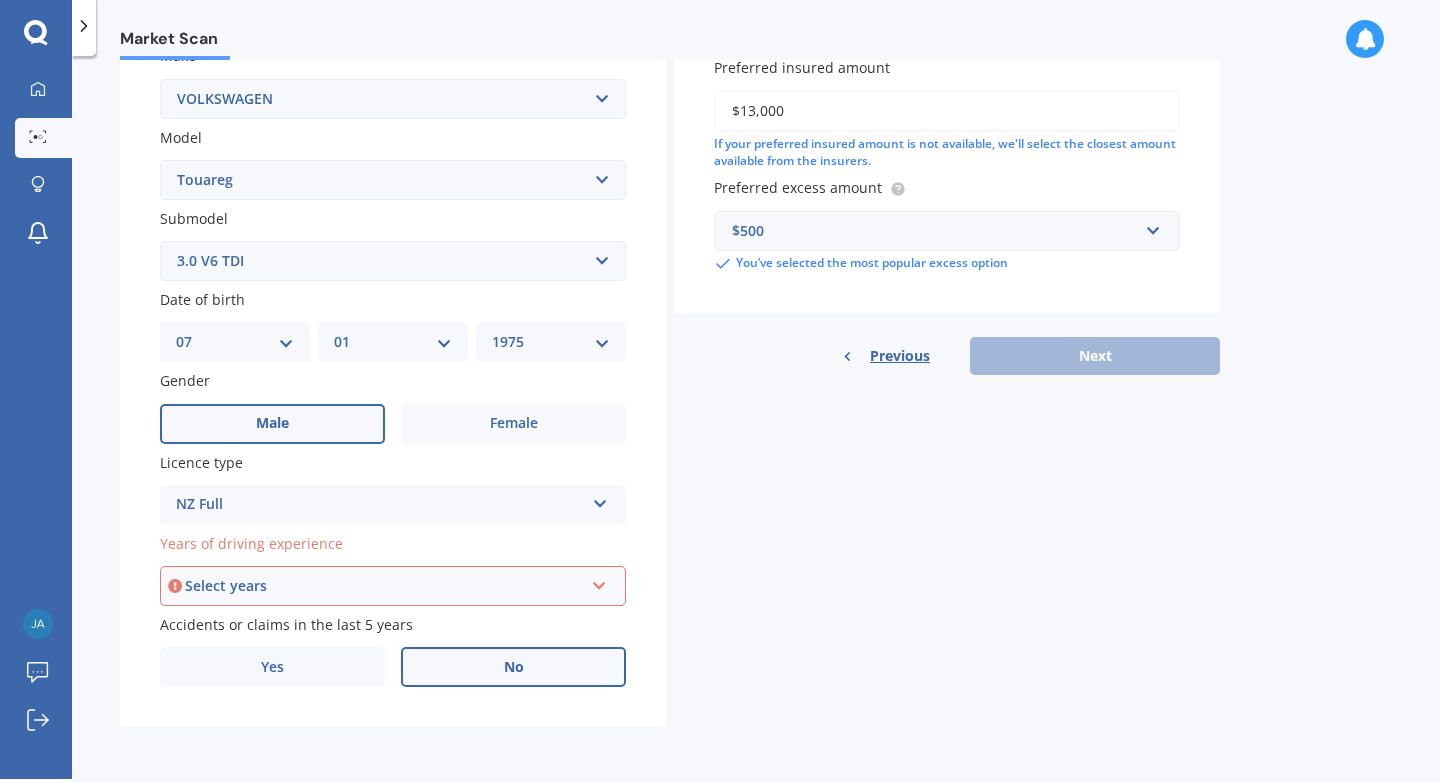 click on "Select years" at bounding box center [384, 586] 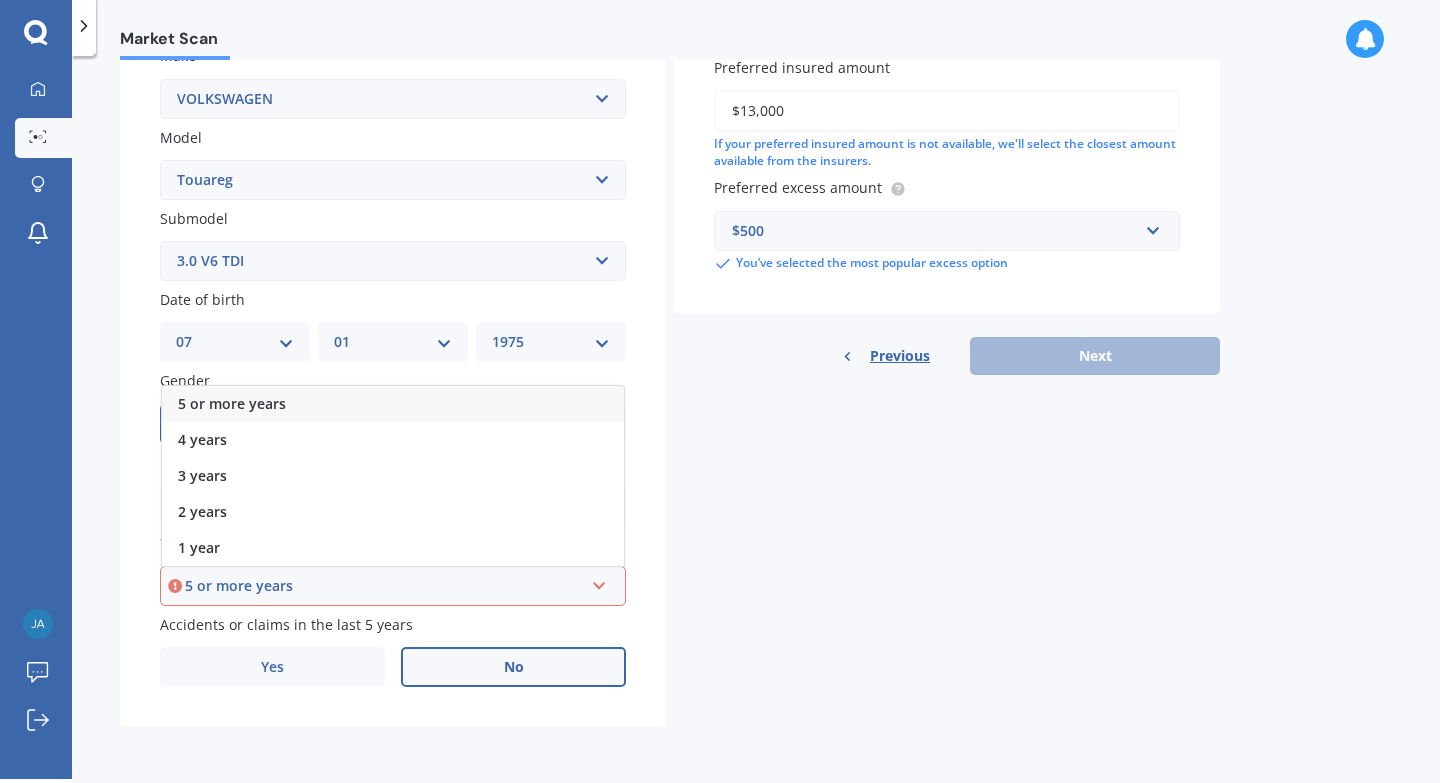 click on "5 or more years" at bounding box center [232, 403] 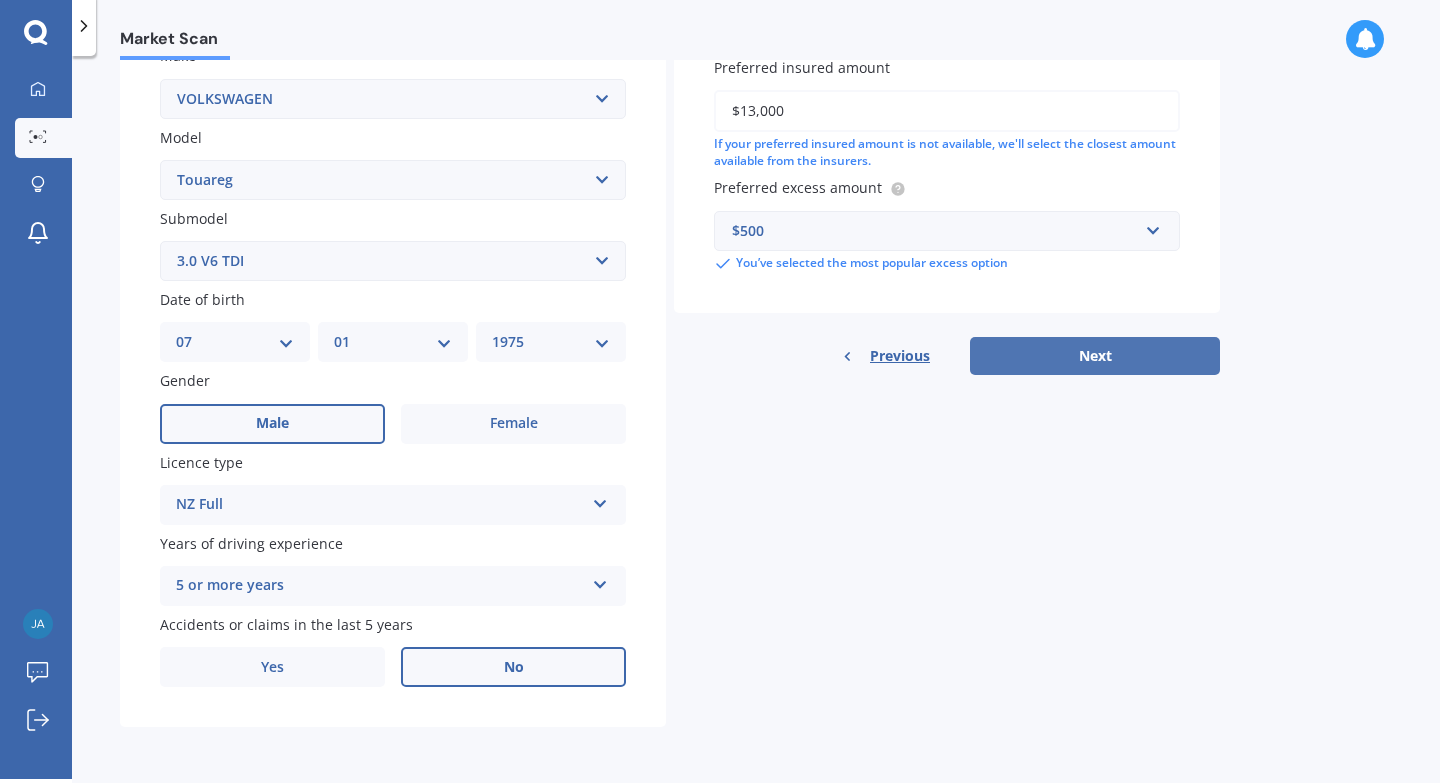 click on "Next" at bounding box center [1095, 356] 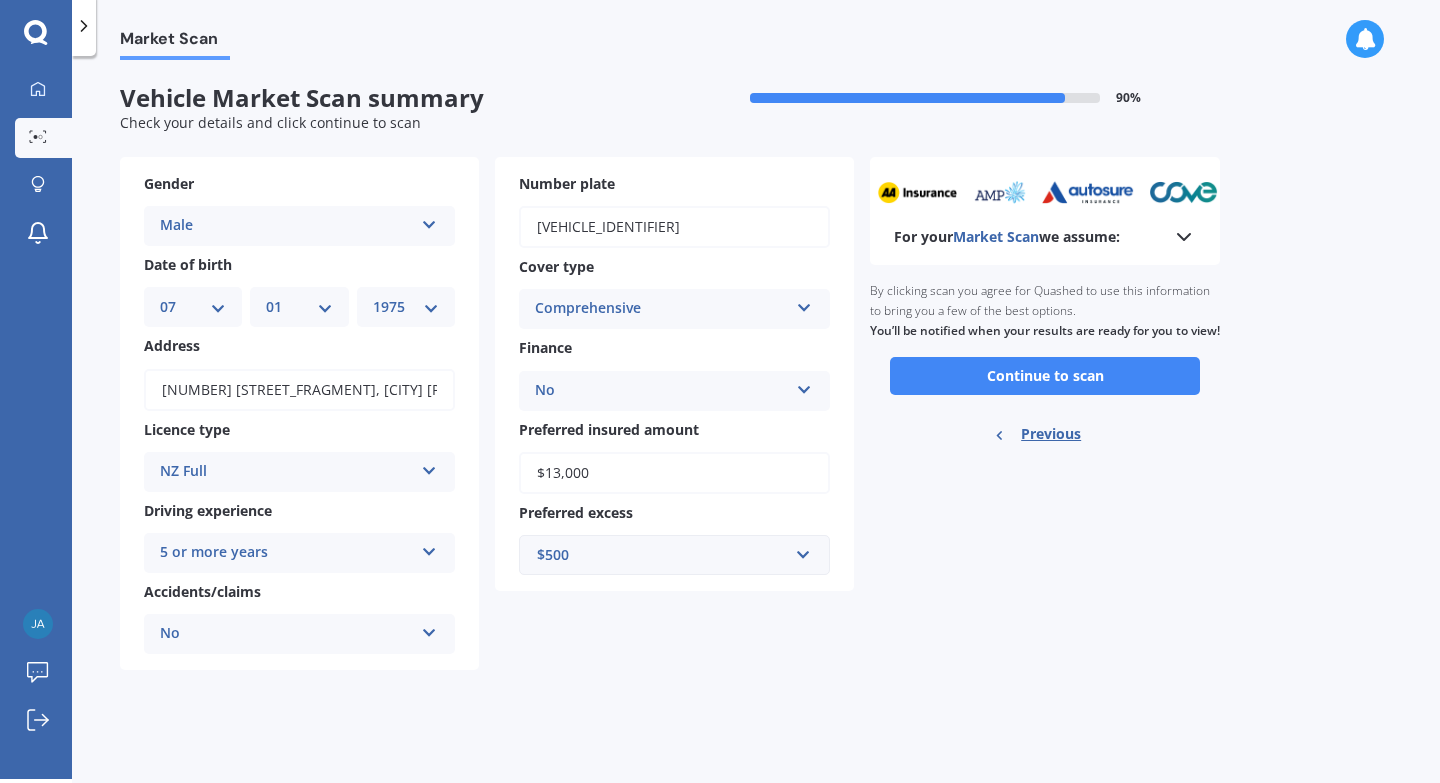 scroll, scrollTop: 0, scrollLeft: 0, axis: both 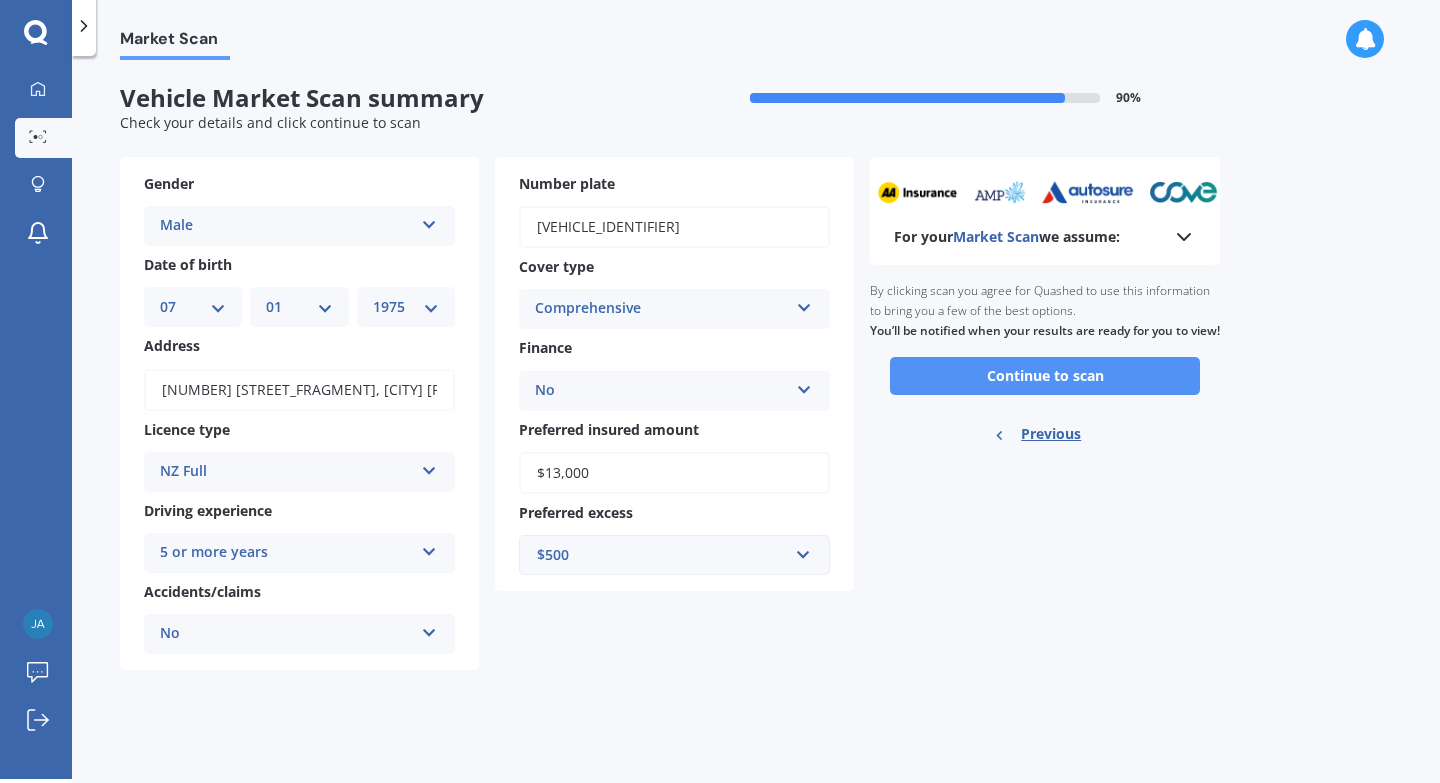 click on "Continue to scan" at bounding box center (1045, 376) 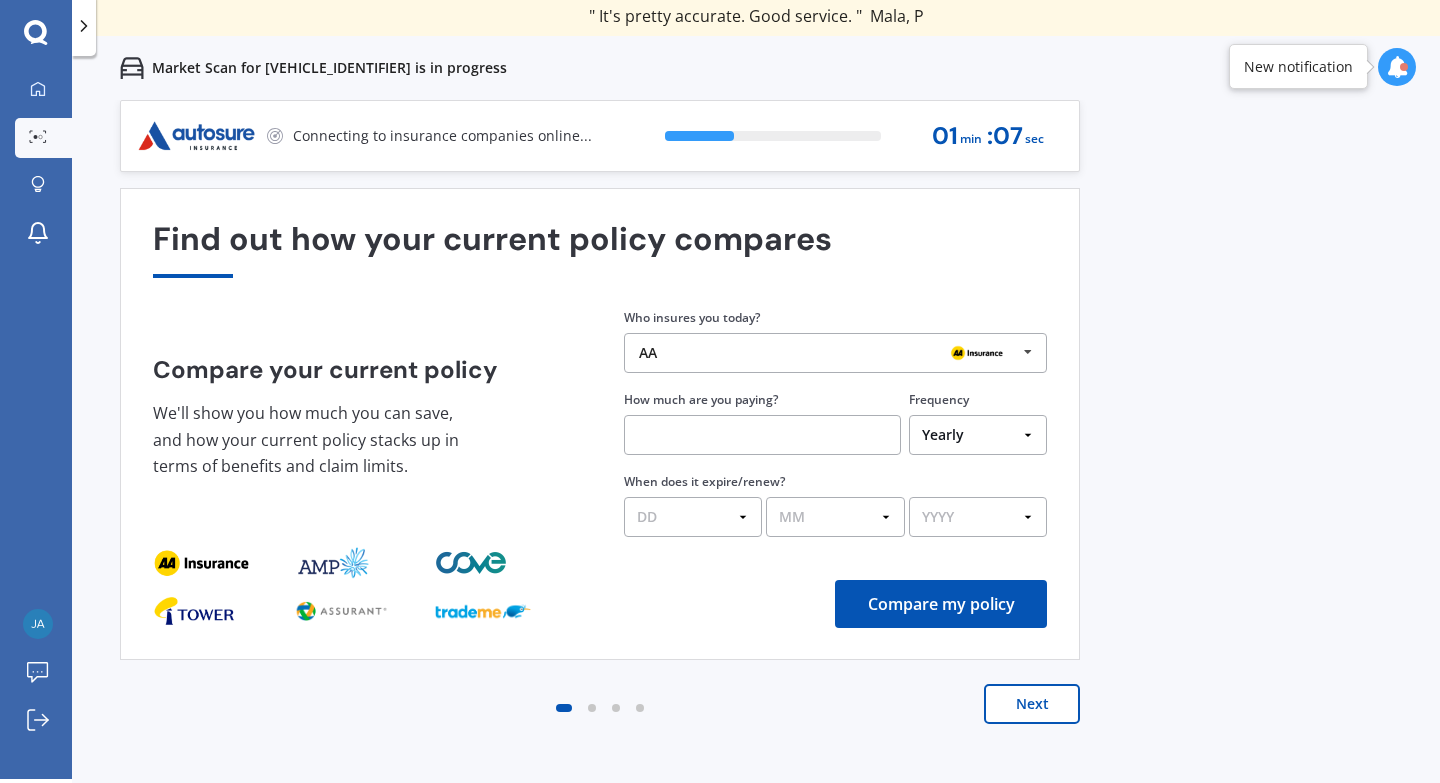 click on "Next" at bounding box center (1032, 704) 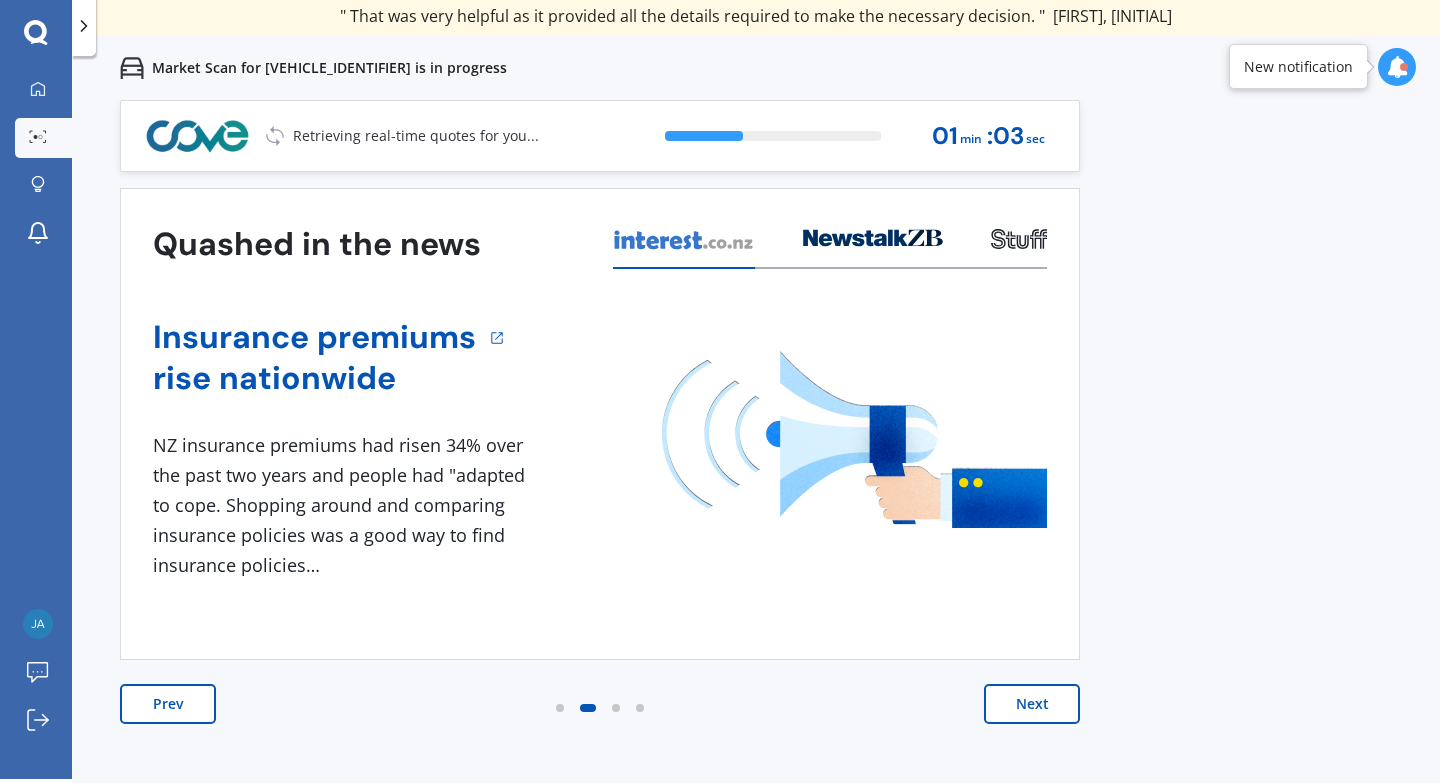 click on "Next" at bounding box center [1032, 704] 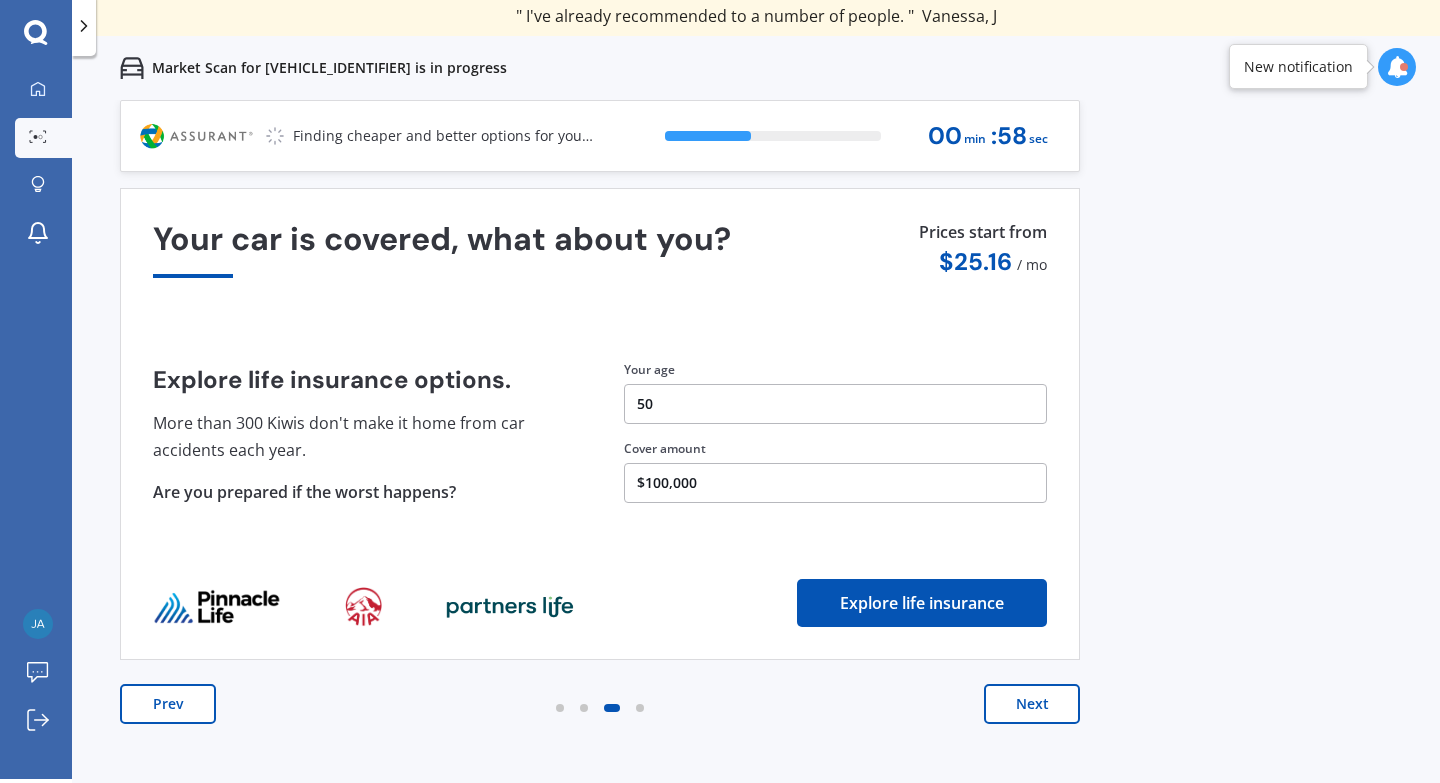 click on "Next" at bounding box center [1032, 704] 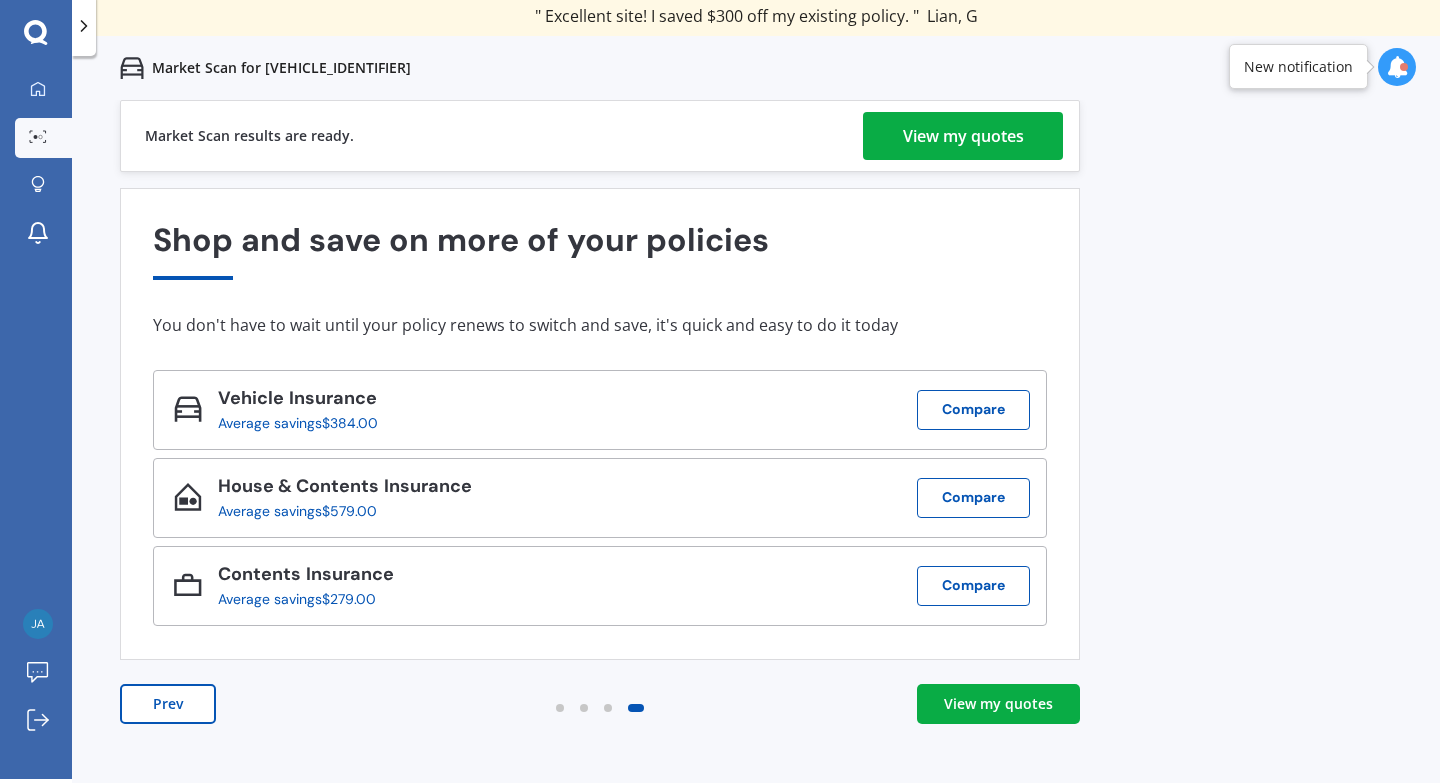 click on "View my quotes" at bounding box center (963, 136) 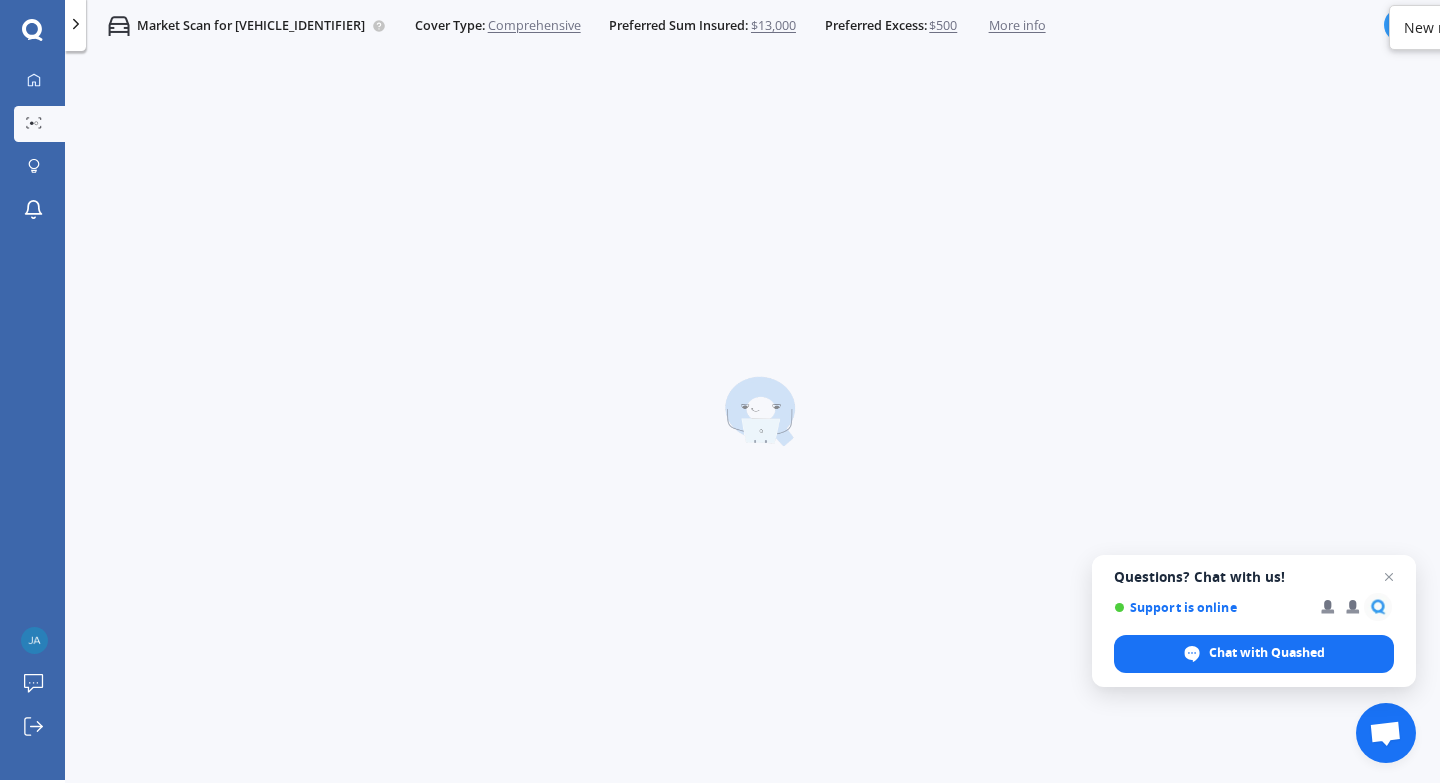 scroll, scrollTop: 3, scrollLeft: 0, axis: vertical 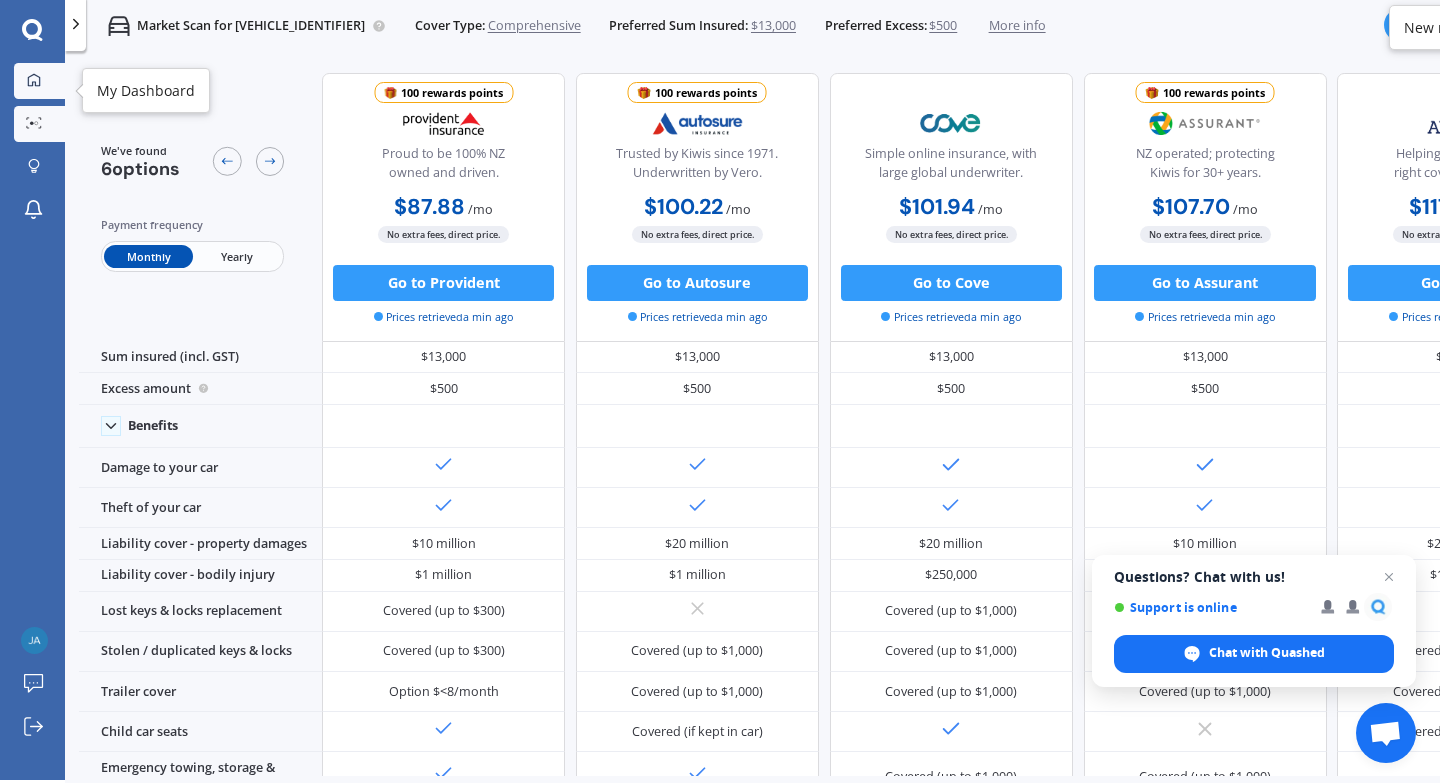click 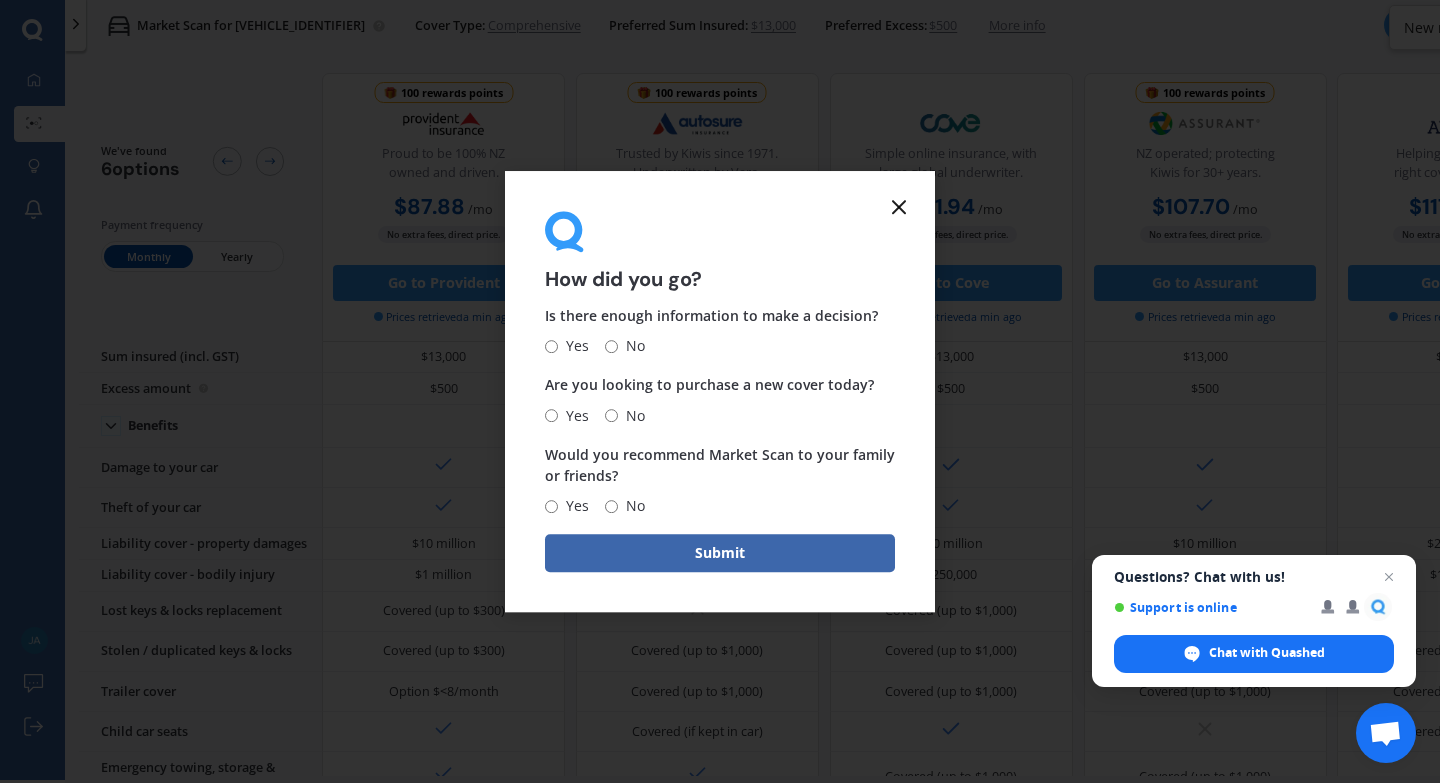 click 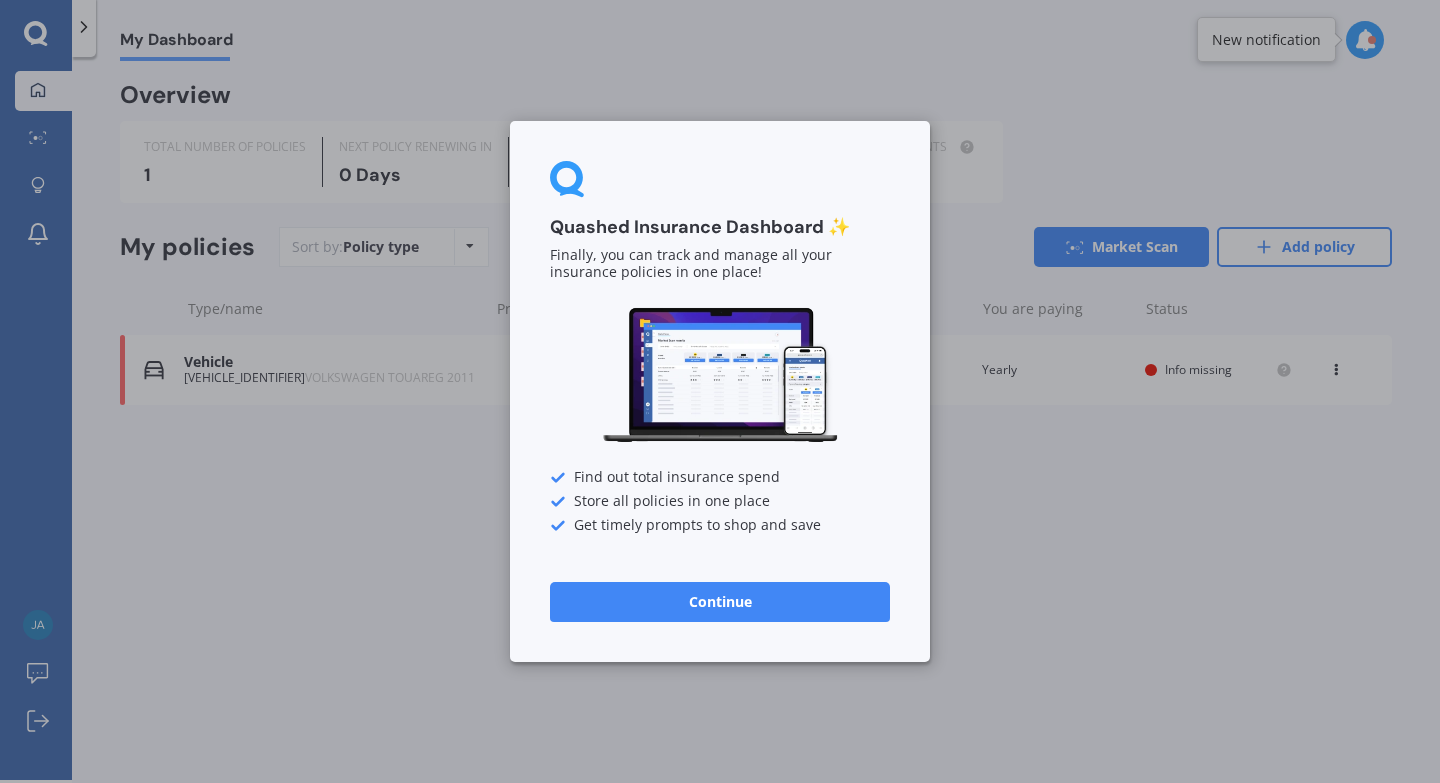 click on "Quashed Insurance Dashboard ✨ Finally, you can track and manage all your insurance policies in one place!  Find out total insurance spend  Store all policies in one place  Get timely prompts to shop and save Continue" at bounding box center (720, 391) 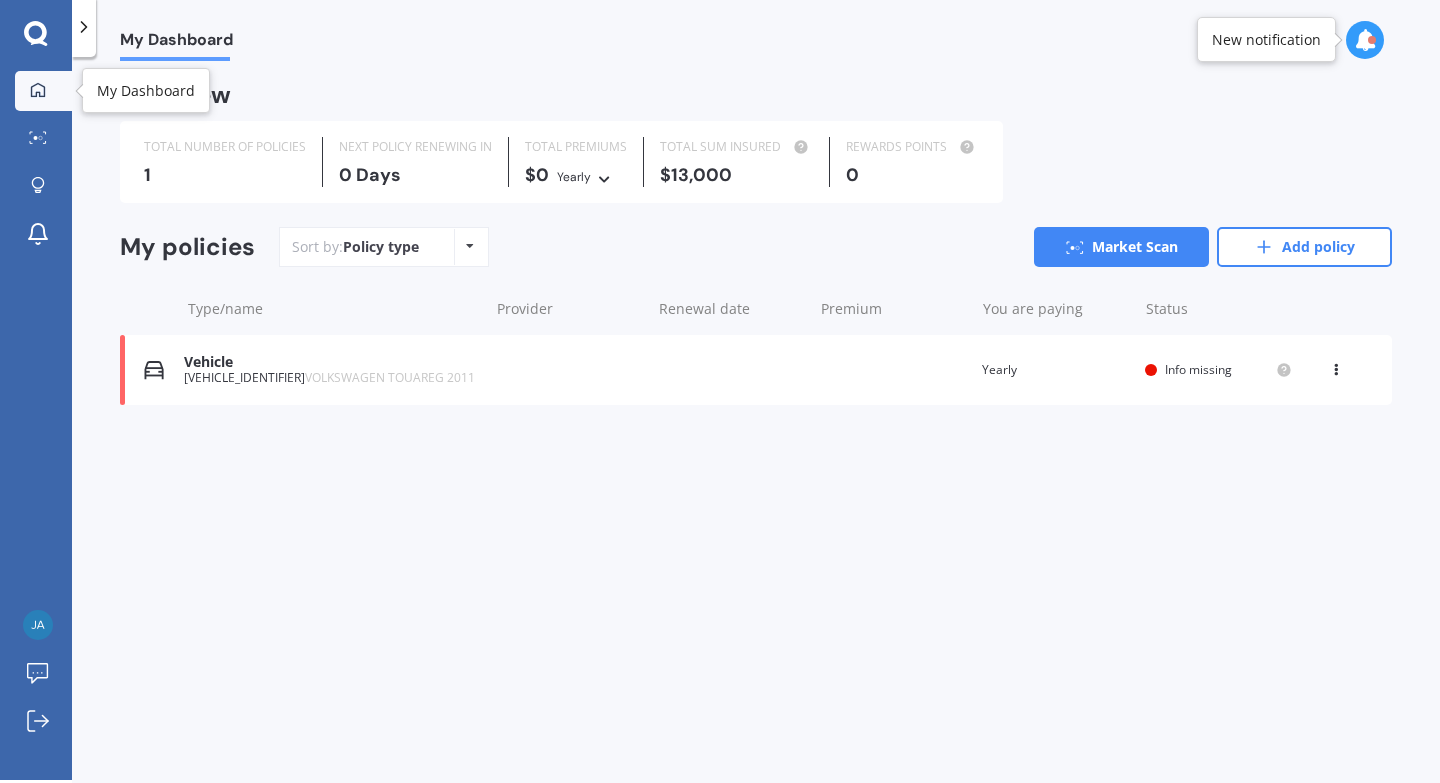 click 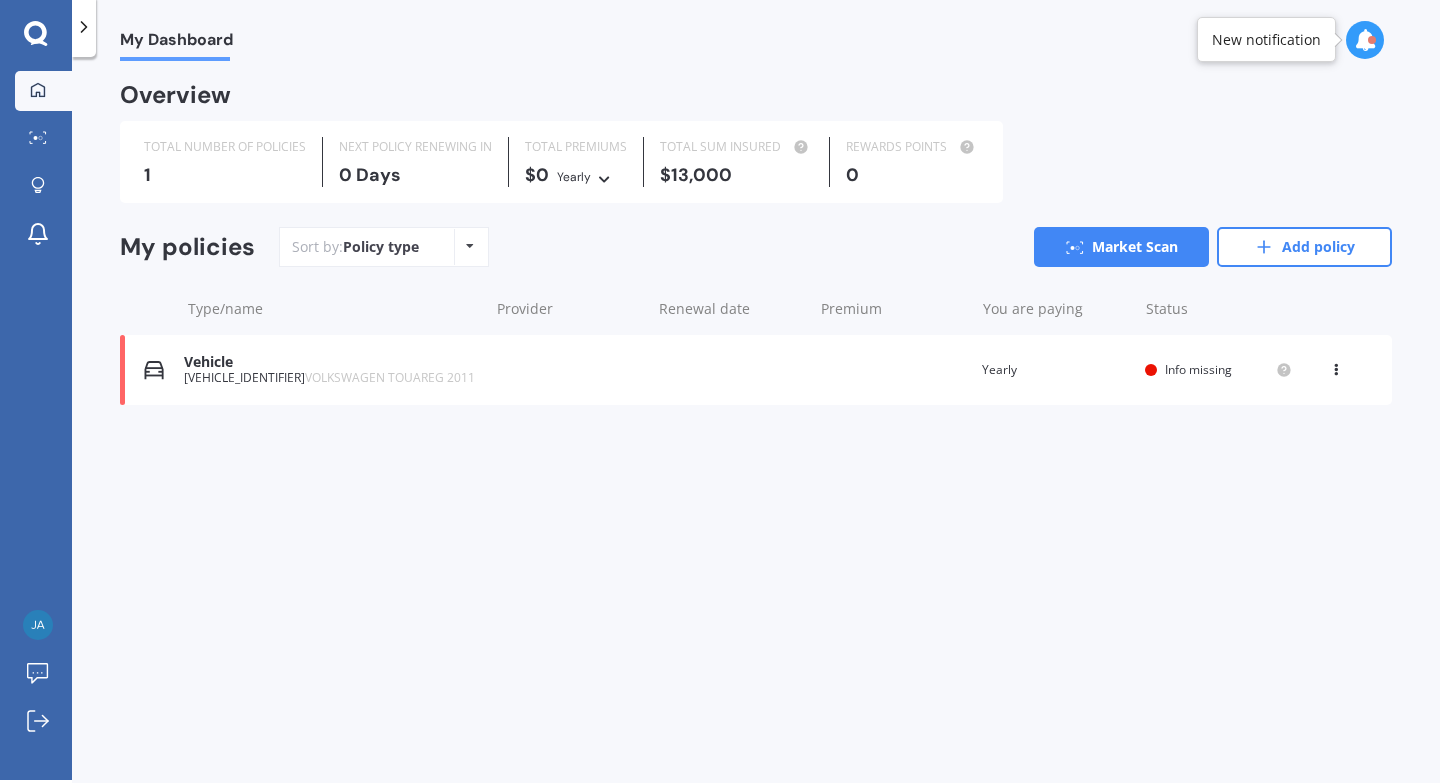 click 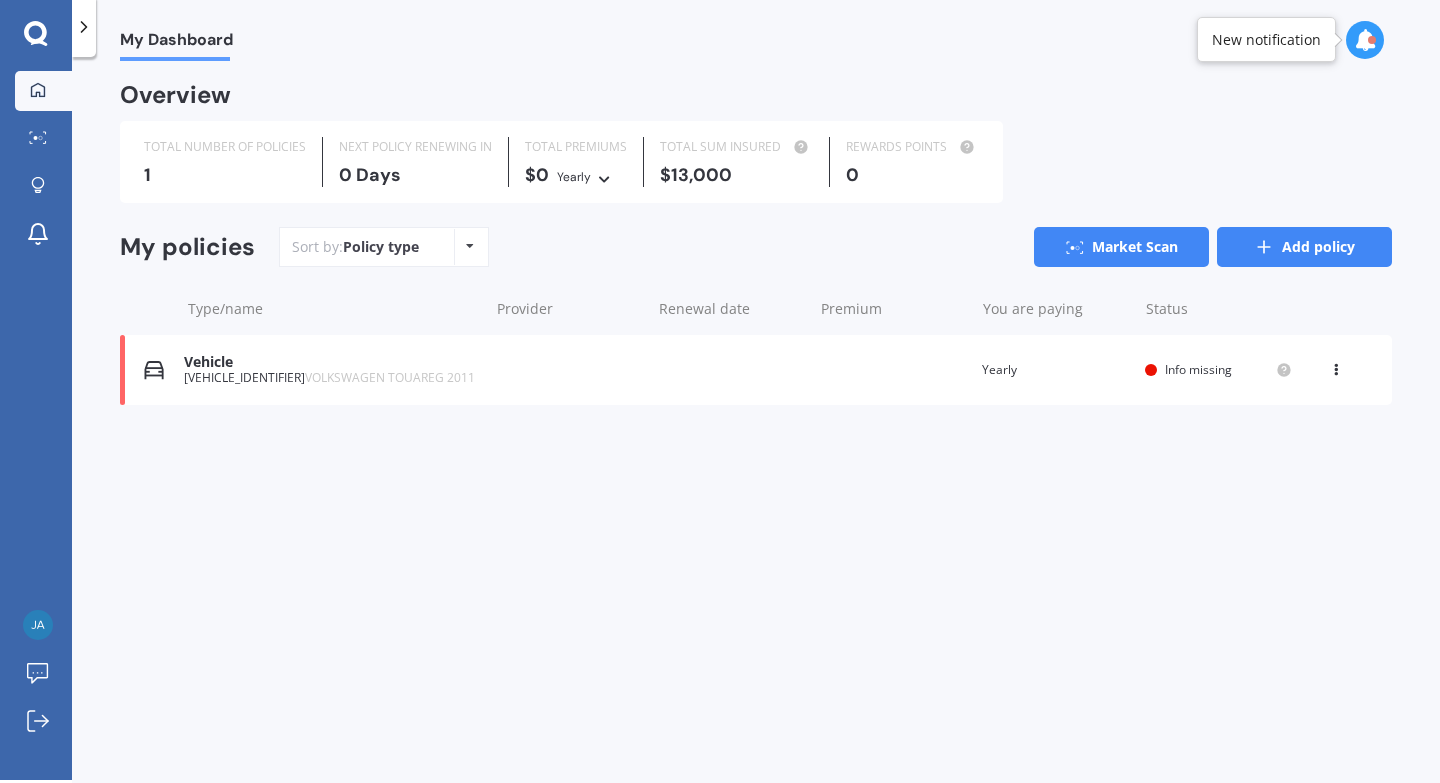 click on "Add policy" at bounding box center [1304, 247] 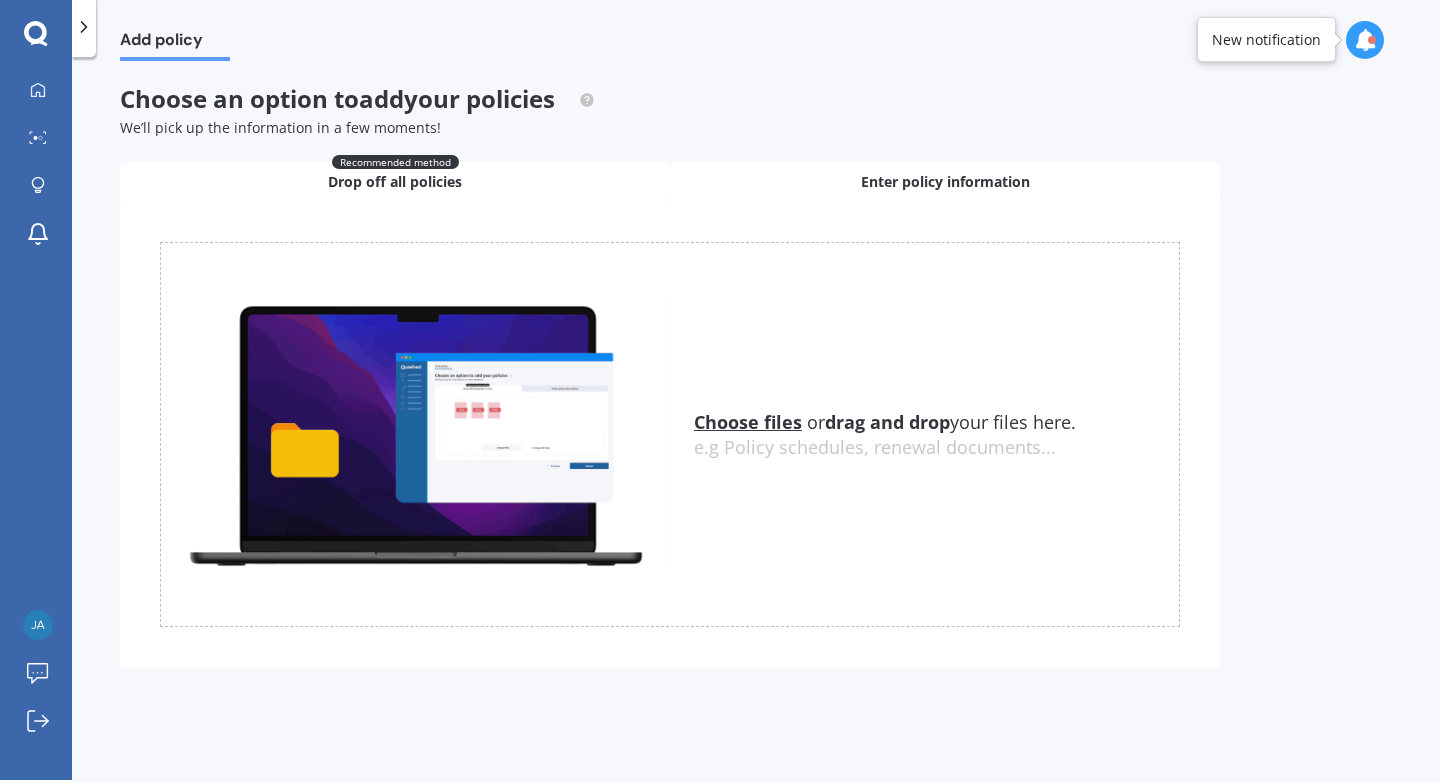 click on "Enter policy information" at bounding box center [945, 182] 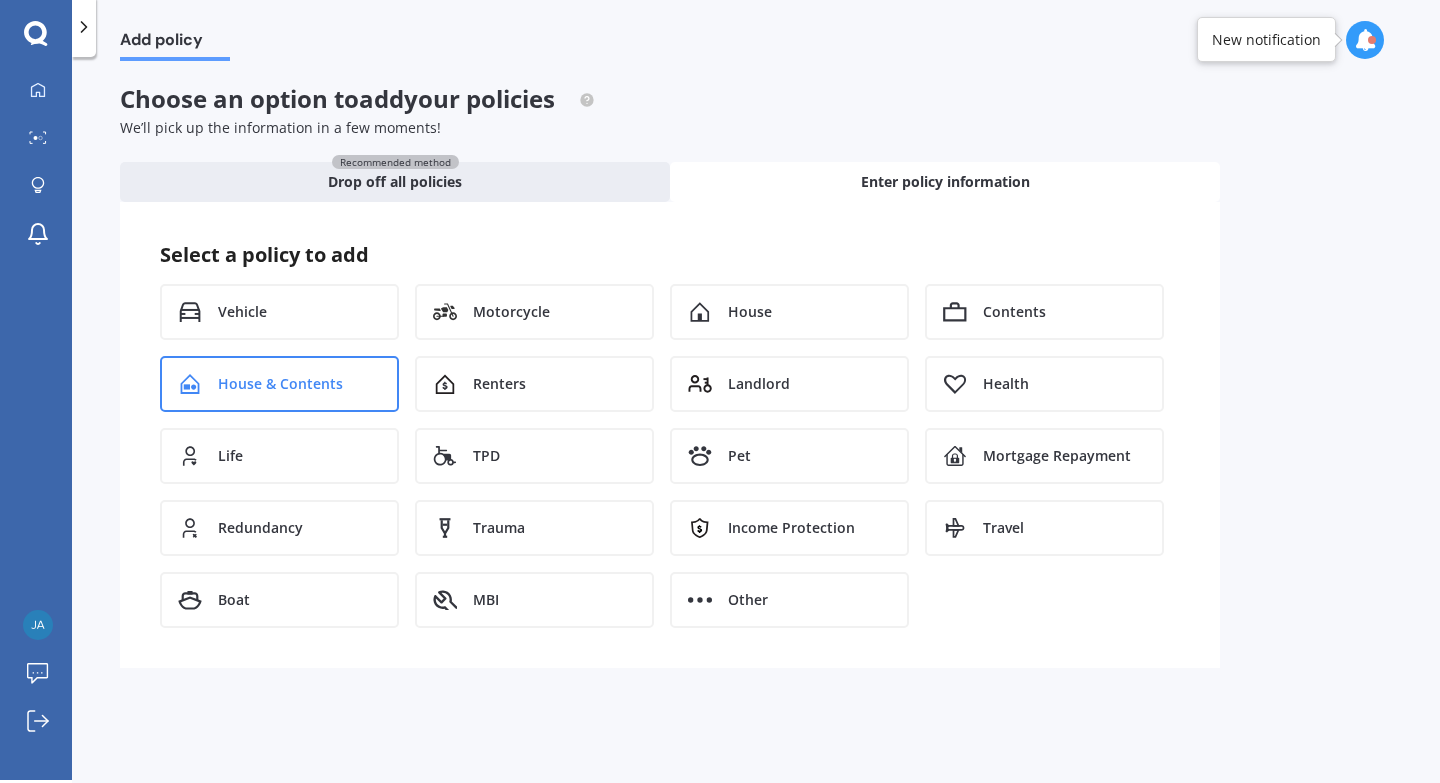 click on "House & Contents" at bounding box center (279, 384) 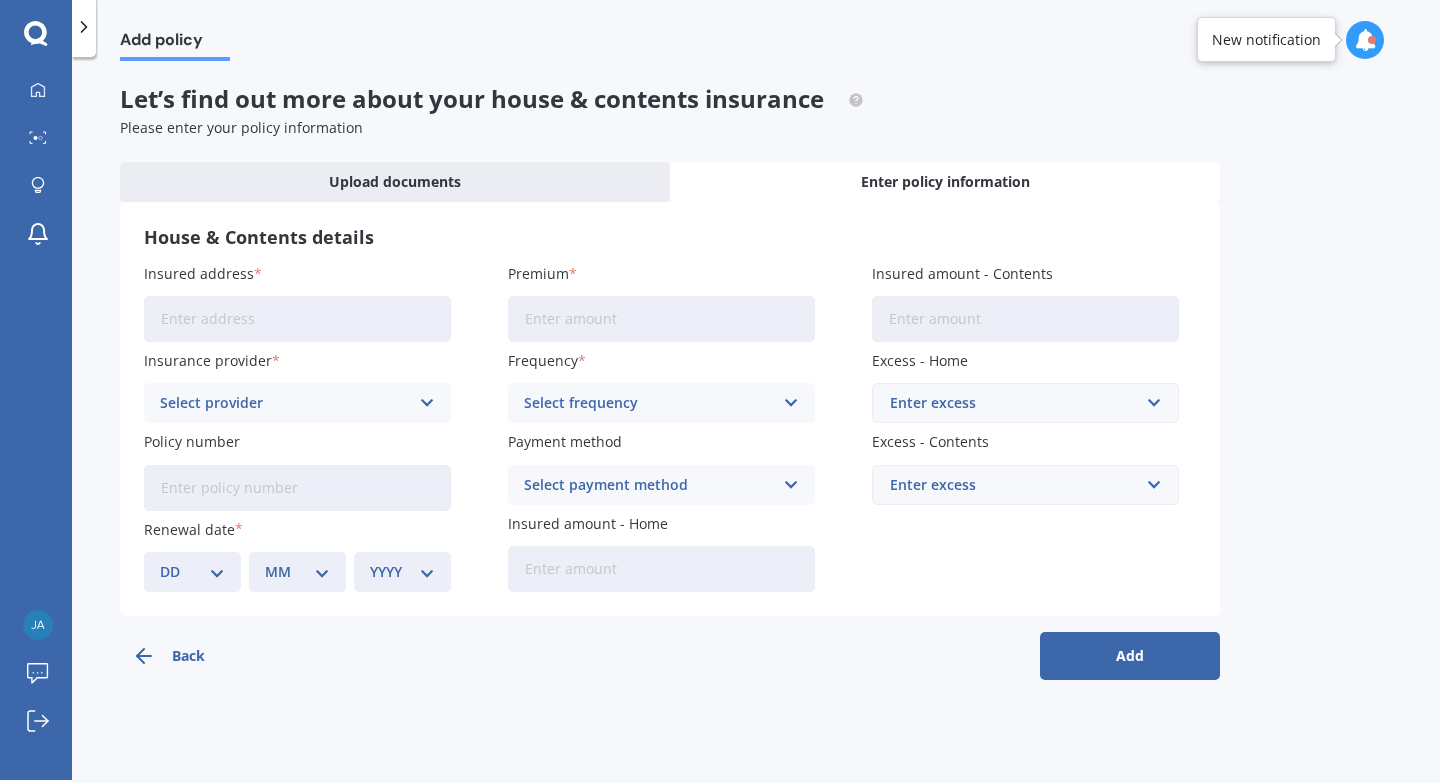 click on "Insured address" at bounding box center [297, 319] 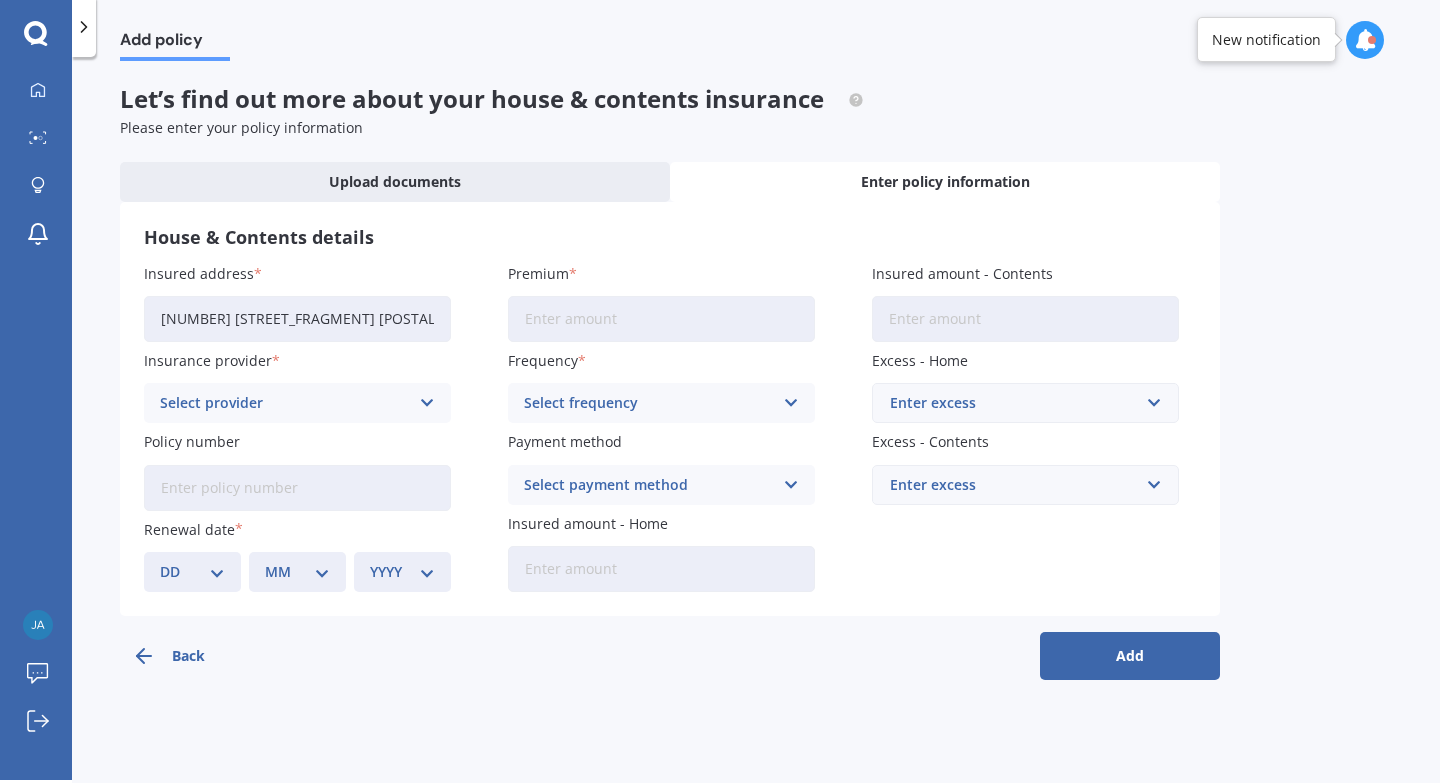 click on "Select provider" at bounding box center [284, 403] 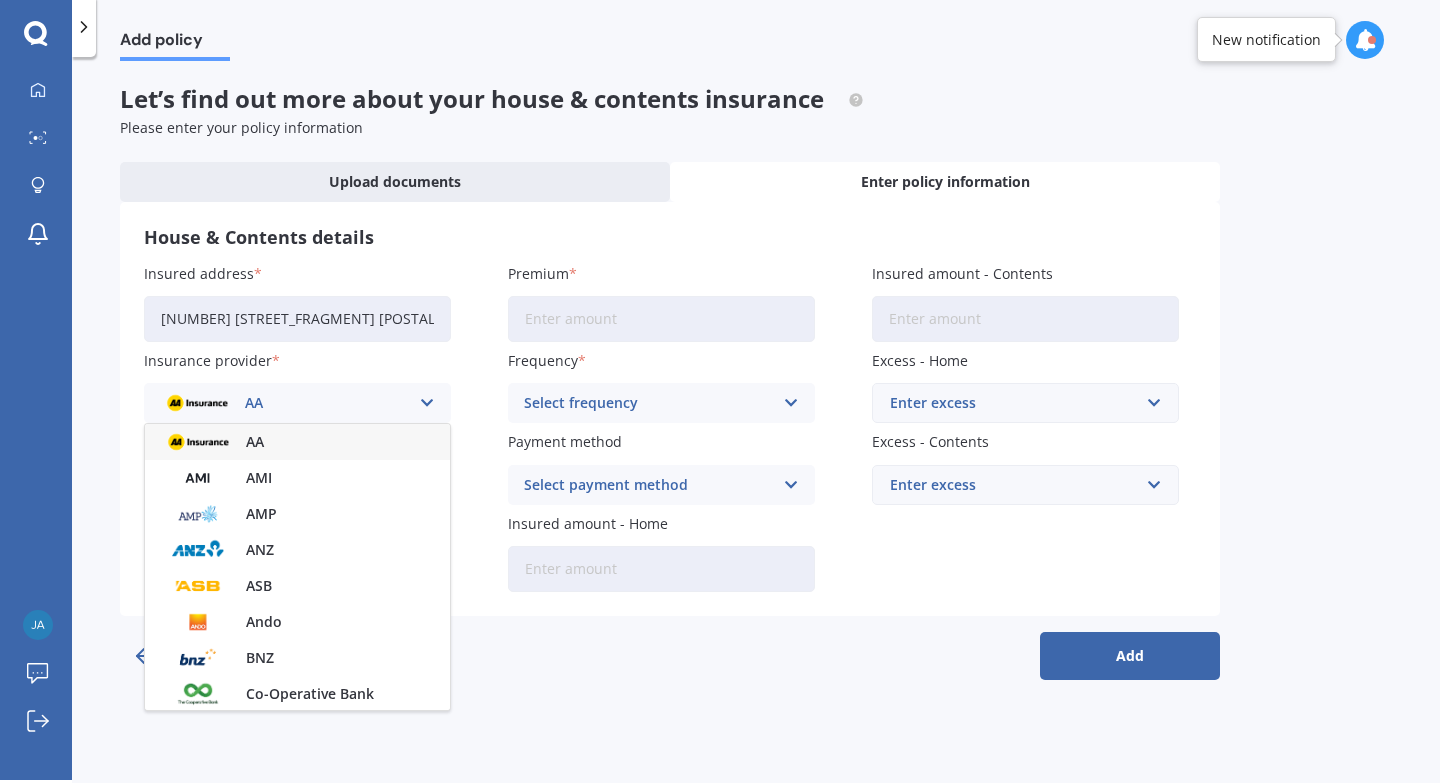 click on "AA" at bounding box center (284, 403) 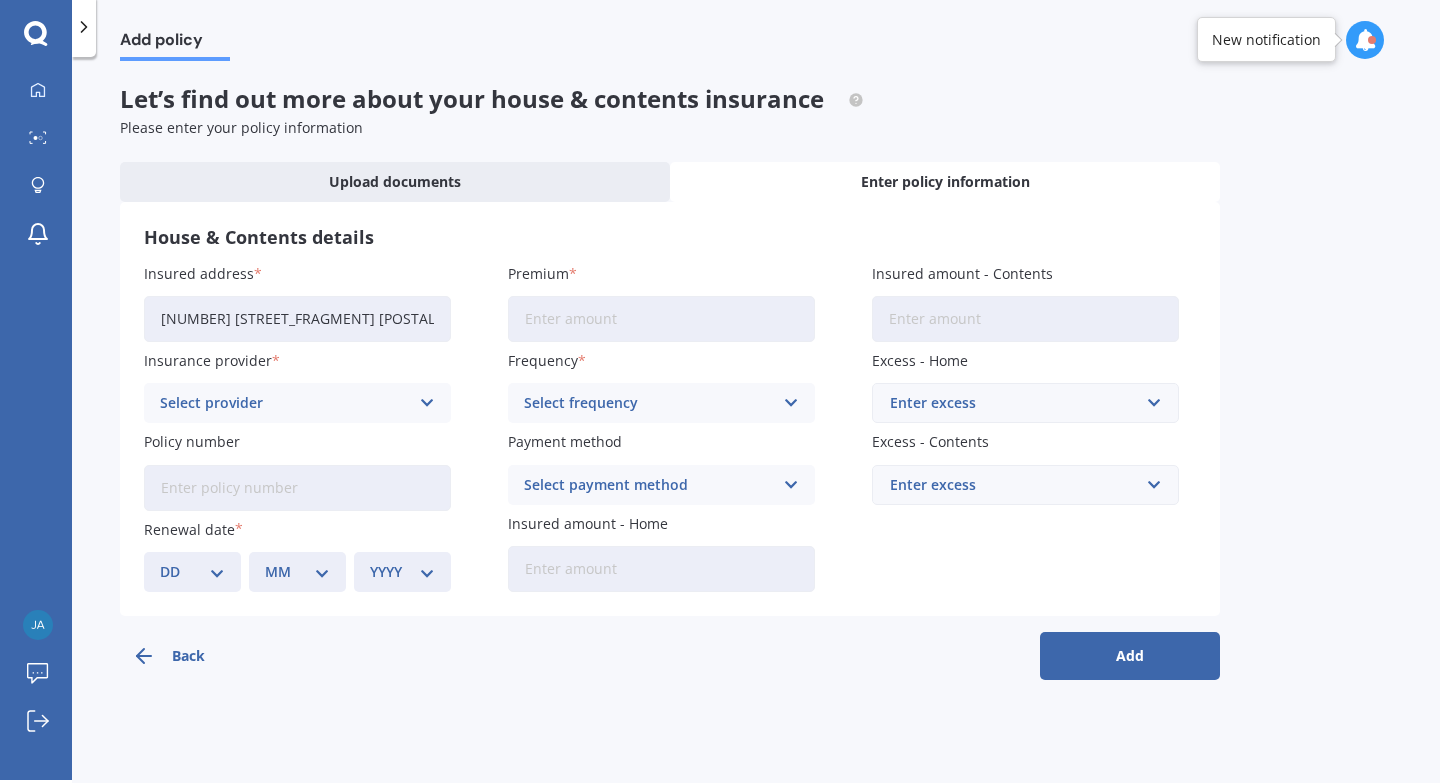 click on "[NUMBER] [STREET_FRAGMENT] [POSTAL_CODE] [CITY], [COUNTRY]" at bounding box center [297, 319] 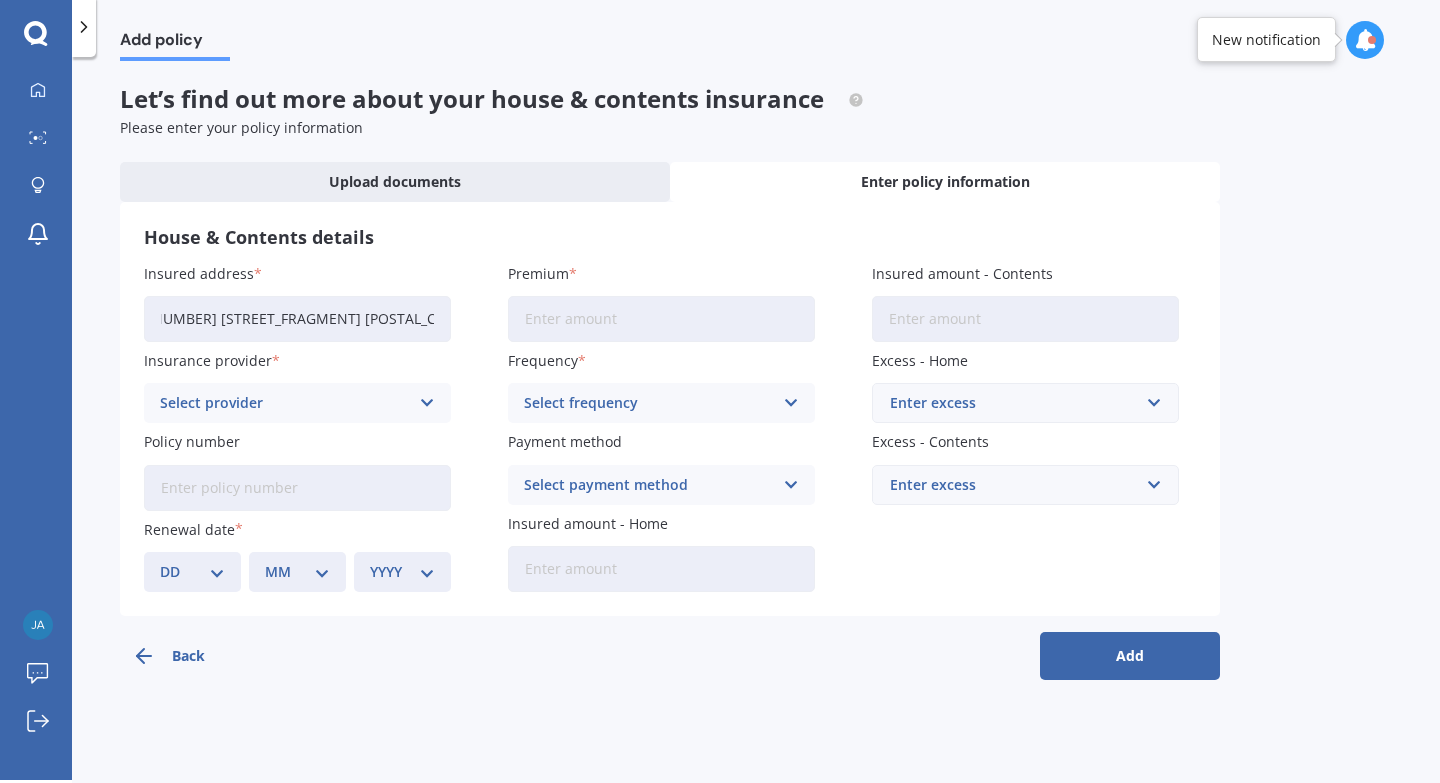 scroll, scrollTop: 0, scrollLeft: 0, axis: both 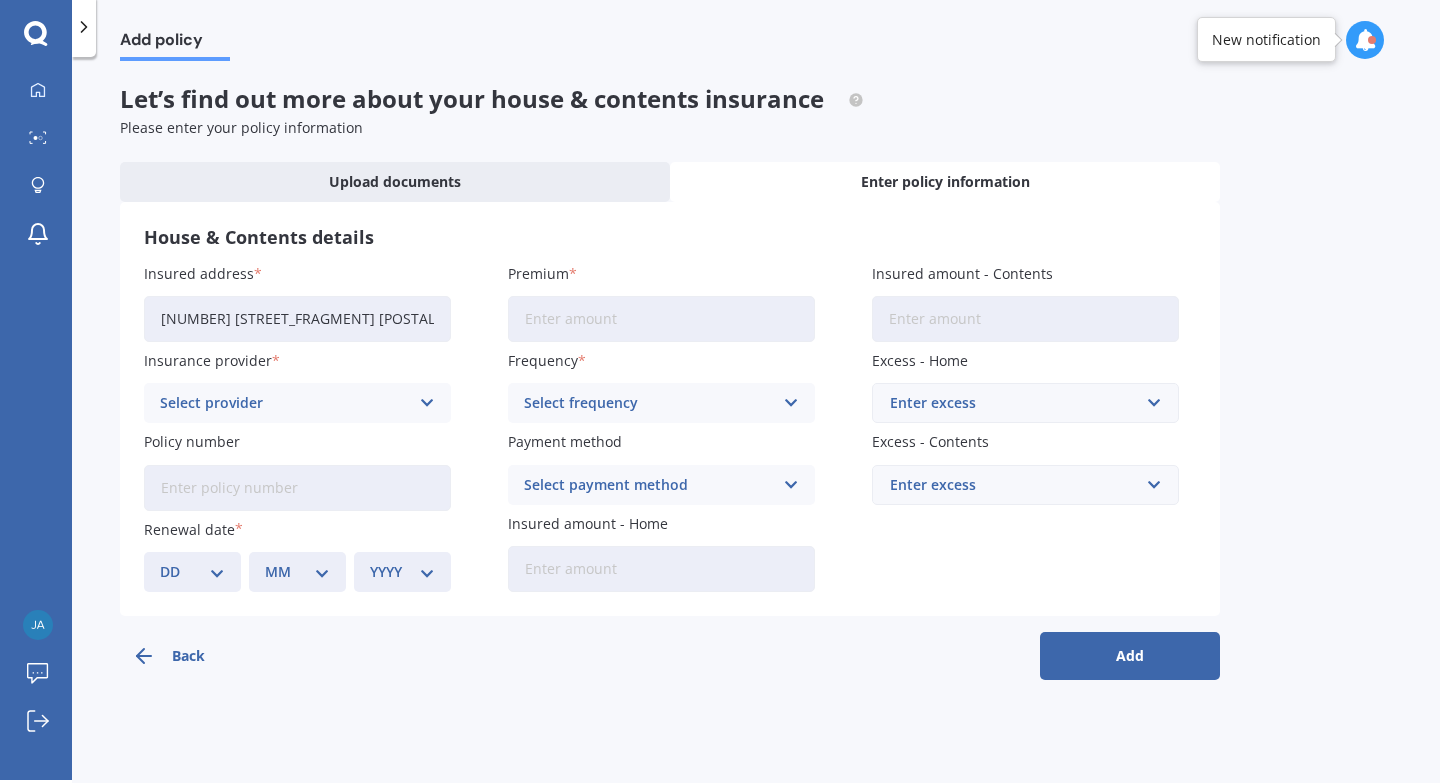 drag, startPoint x: 437, startPoint y: 322, endPoint x: 82, endPoint y: 356, distance: 356.62445 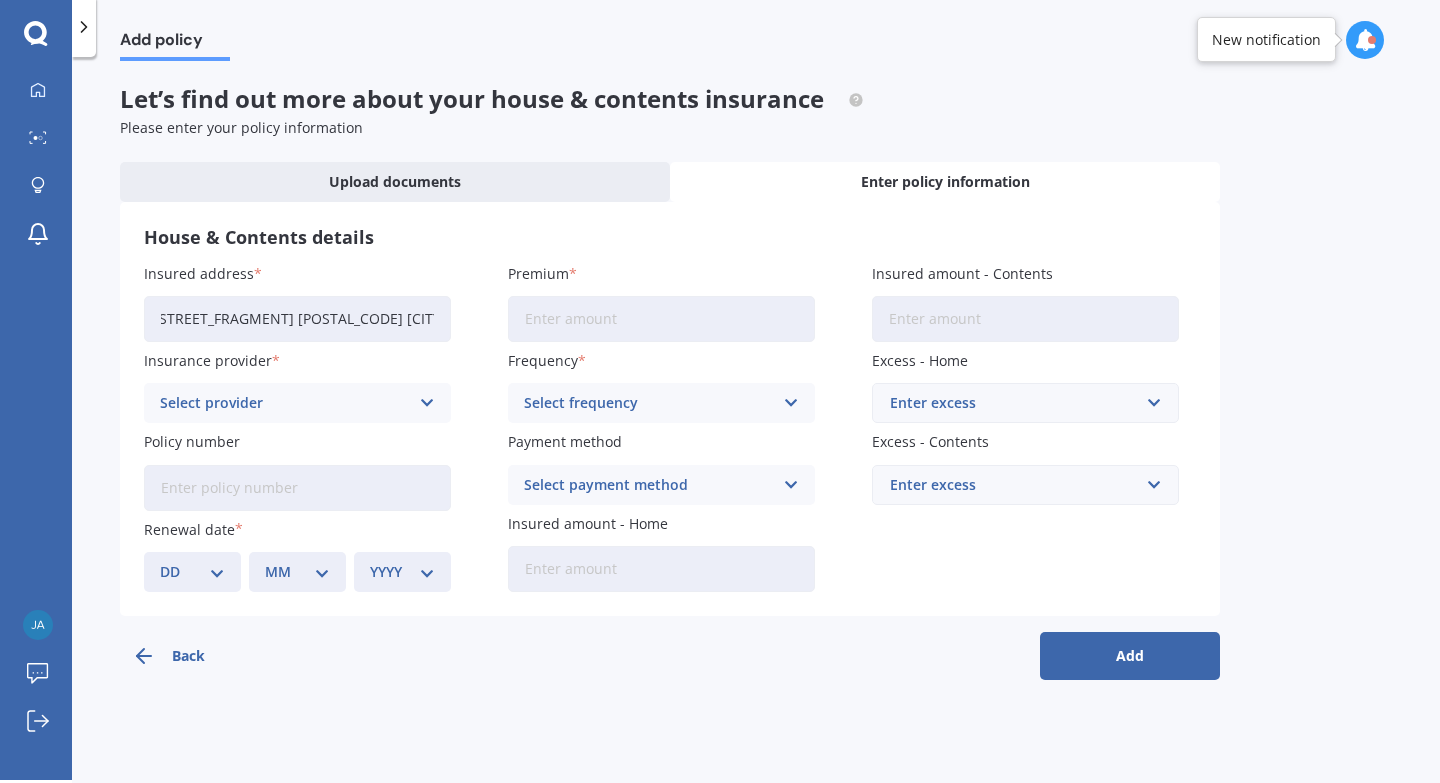 drag, startPoint x: 163, startPoint y: 319, endPoint x: 515, endPoint y: 300, distance: 352.51242 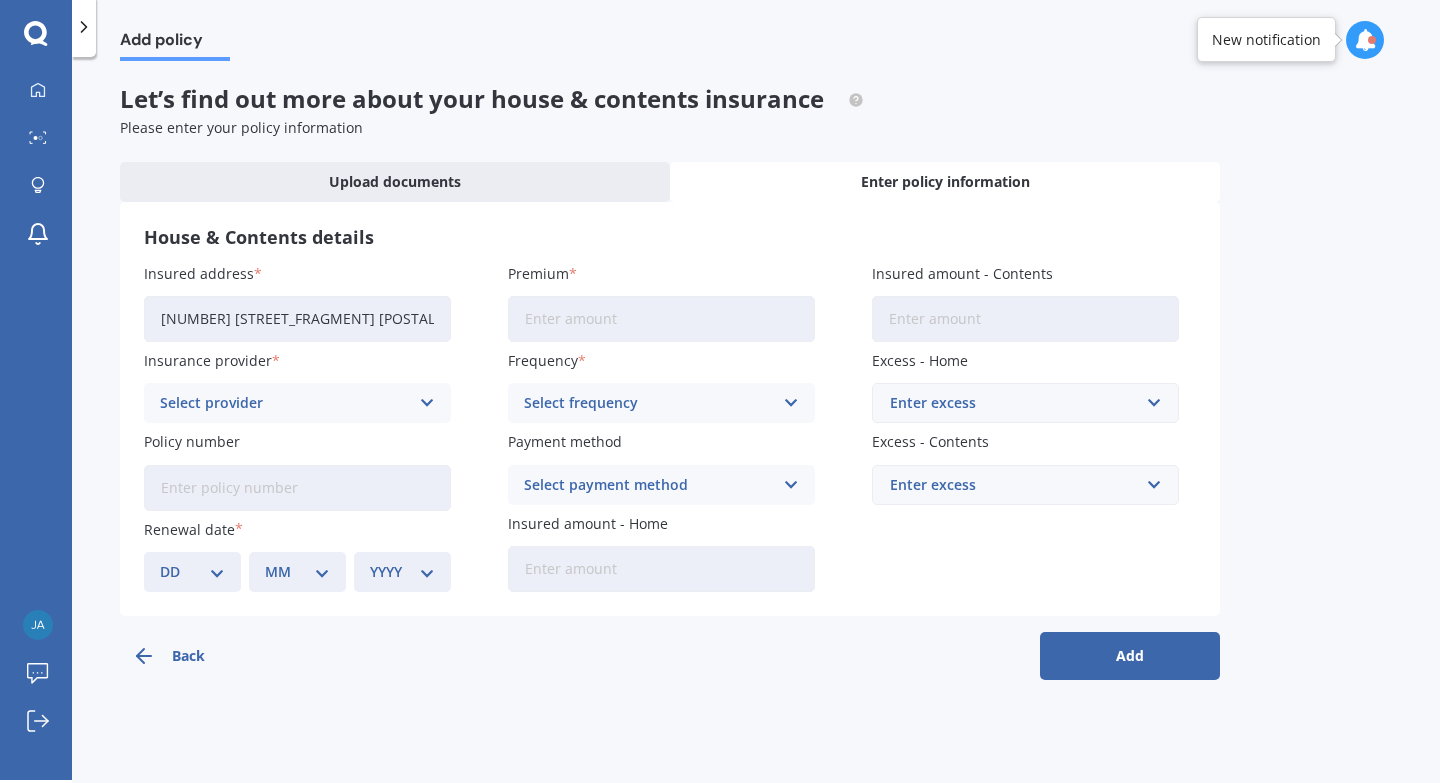 drag, startPoint x: 438, startPoint y: 322, endPoint x: 57, endPoint y: 305, distance: 381.3791 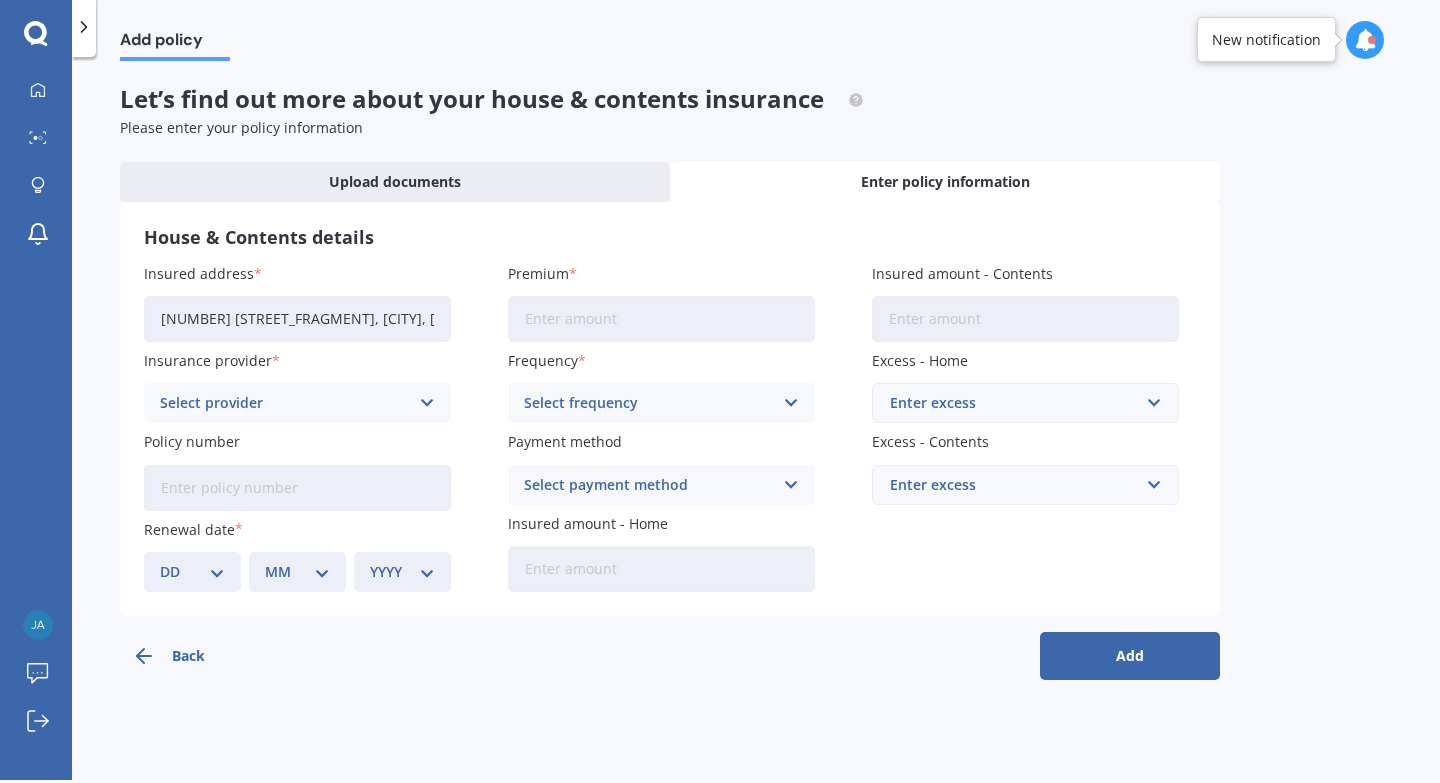 type on "[NUMBER] [STREET_FRAGMENT], [CITY] [POSTAL_CODE]" 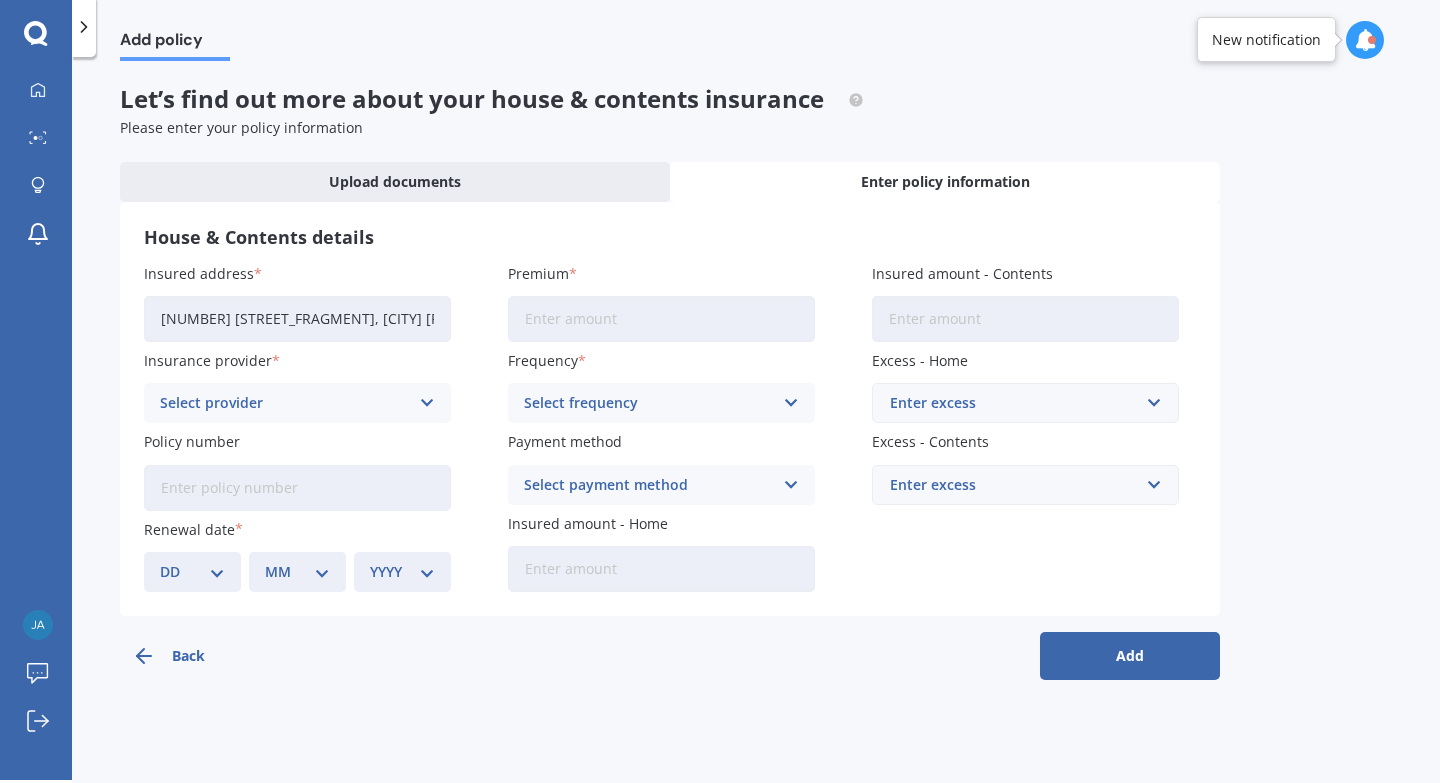 click on "Select provider" at bounding box center [284, 403] 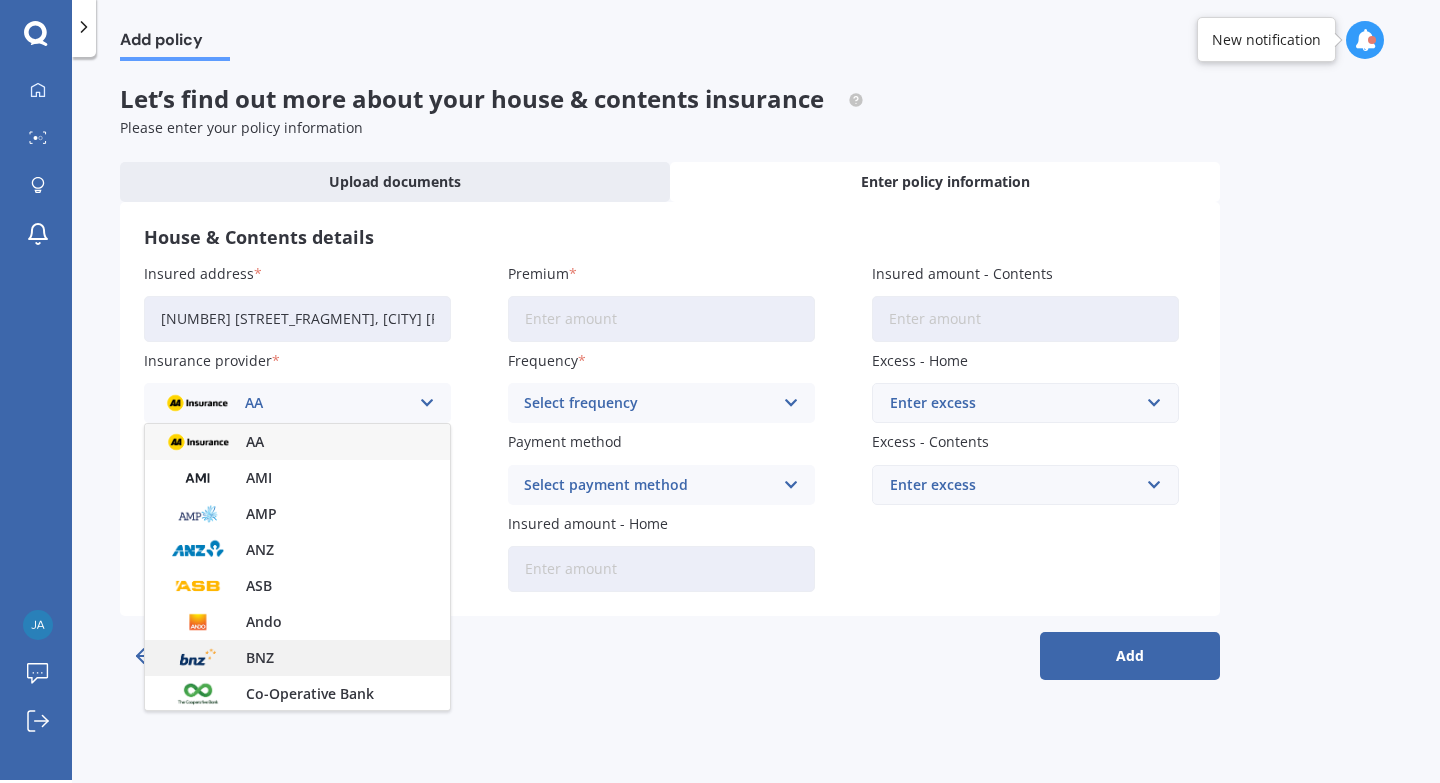 click on "BNZ" at bounding box center [260, 658] 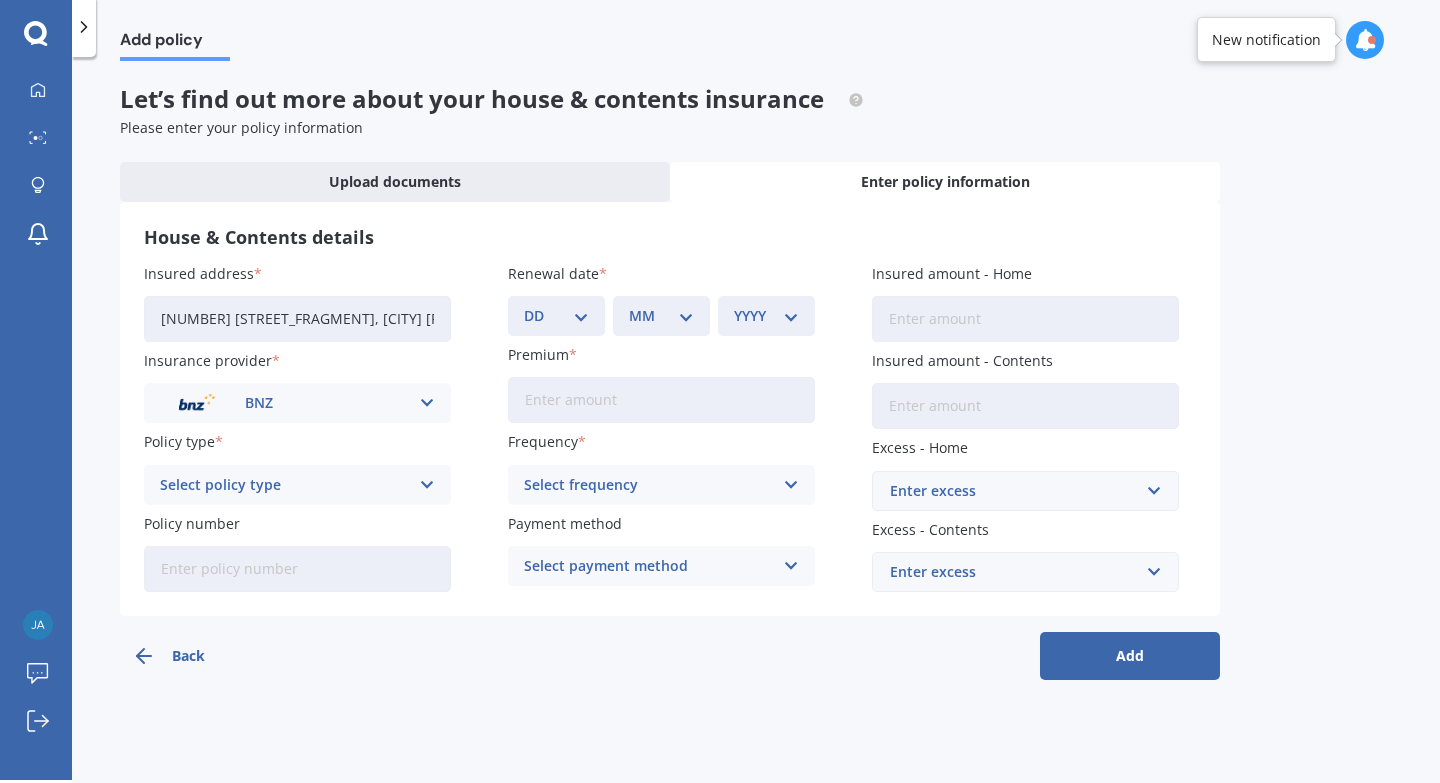 click on "Select policy type" at bounding box center [284, 485] 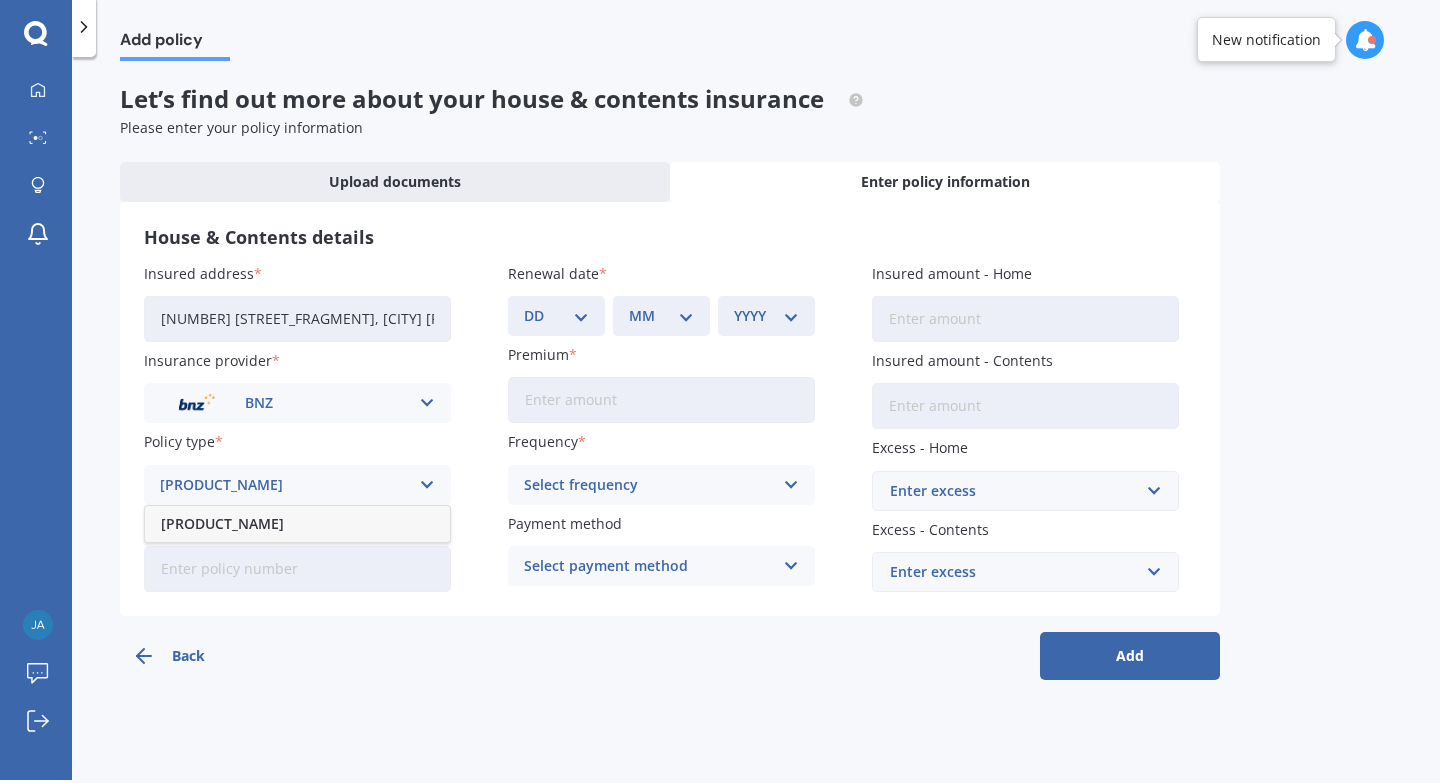 click on "[PRODUCT_NAME]" at bounding box center [222, 524] 